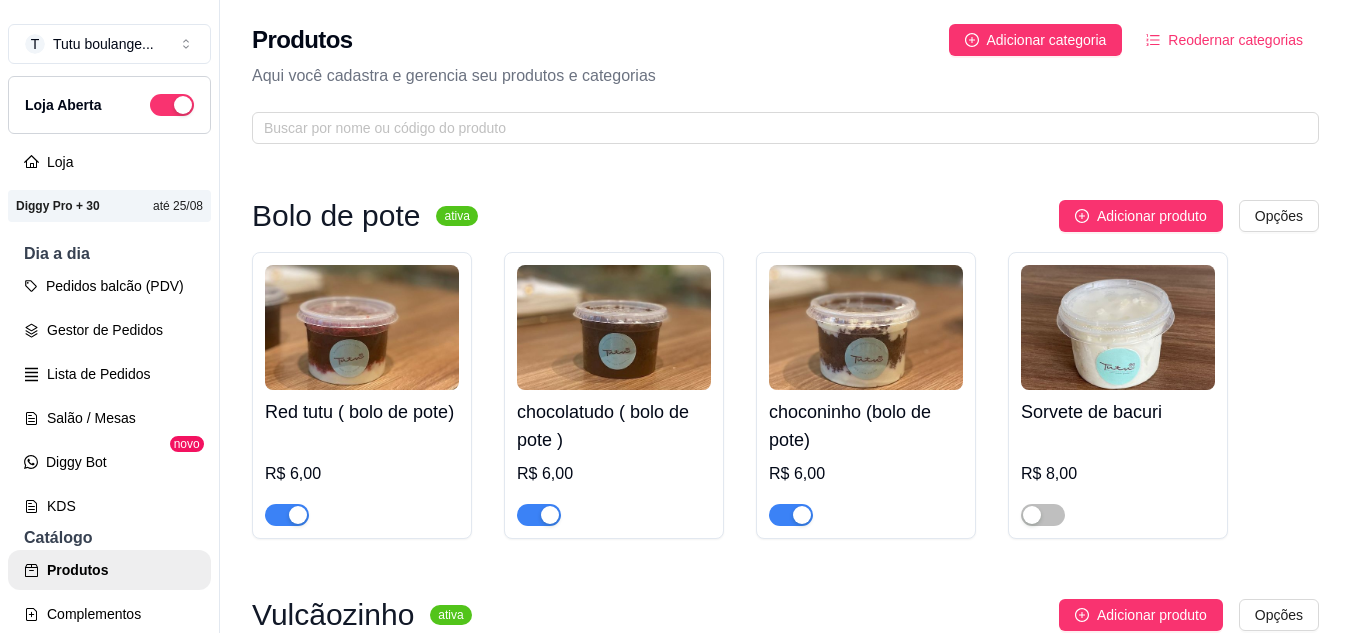 scroll, scrollTop: 0, scrollLeft: 0, axis: both 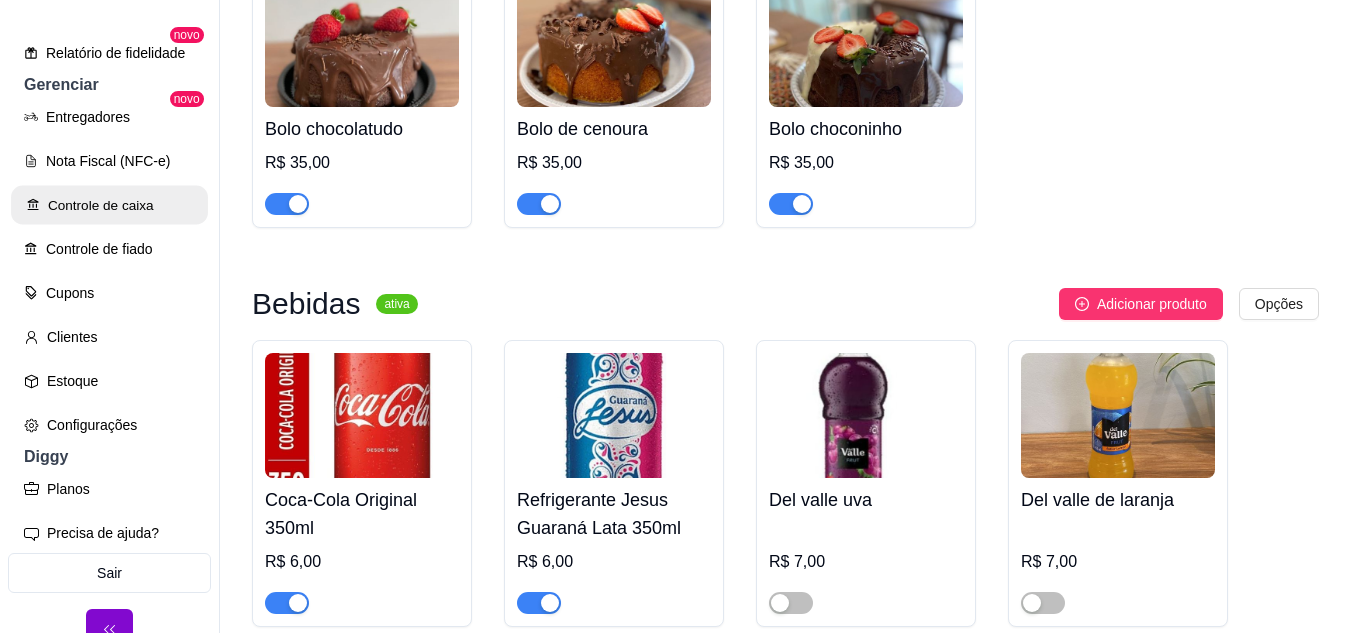 click on "Controle de caixa" at bounding box center [109, 205] 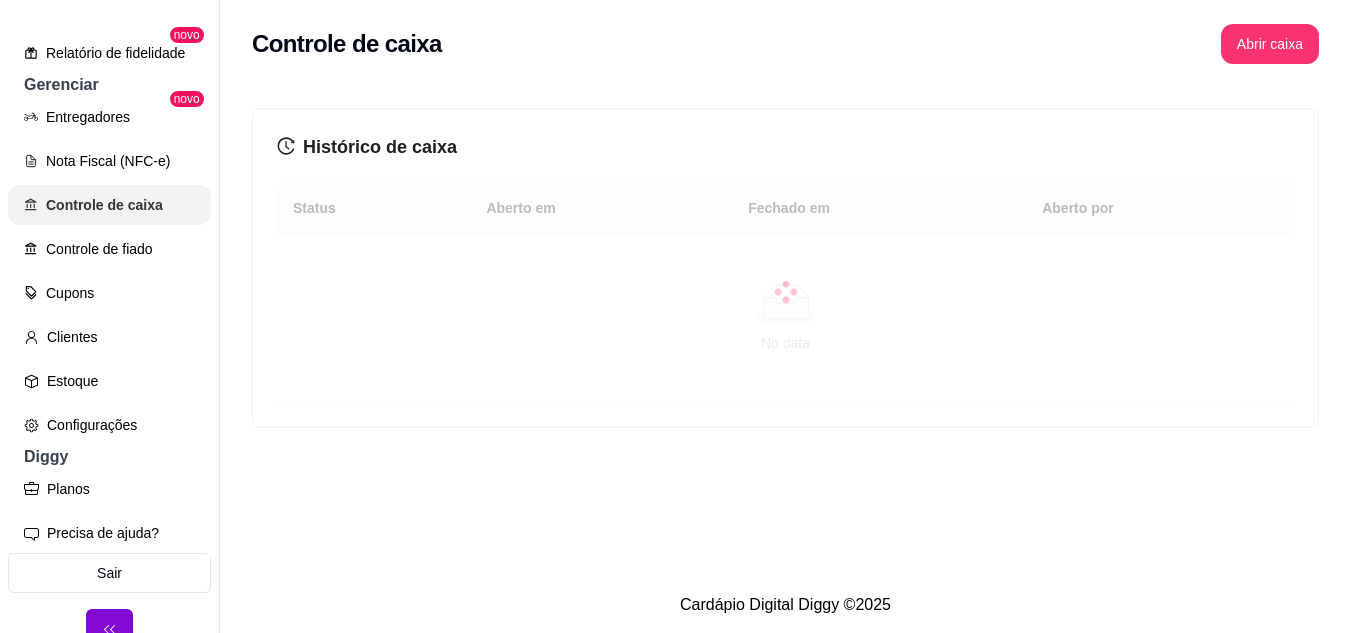 scroll, scrollTop: 0, scrollLeft: 0, axis: both 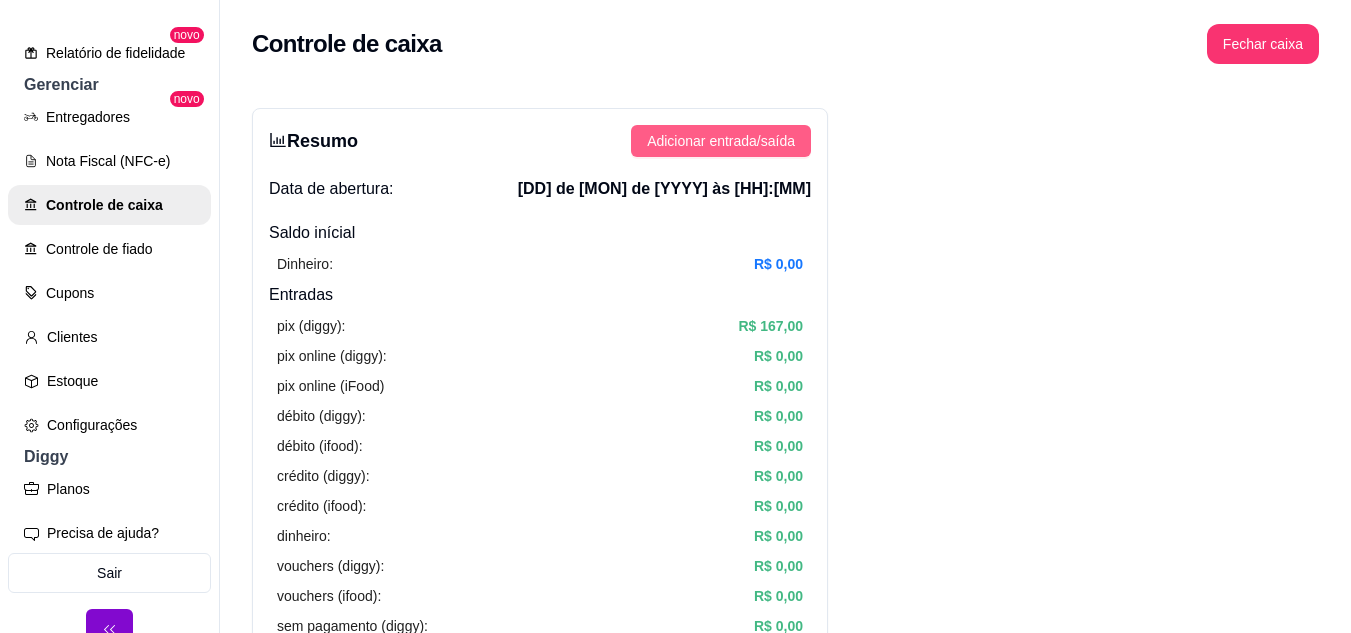 click on "Adicionar entrada/saída" at bounding box center [721, 141] 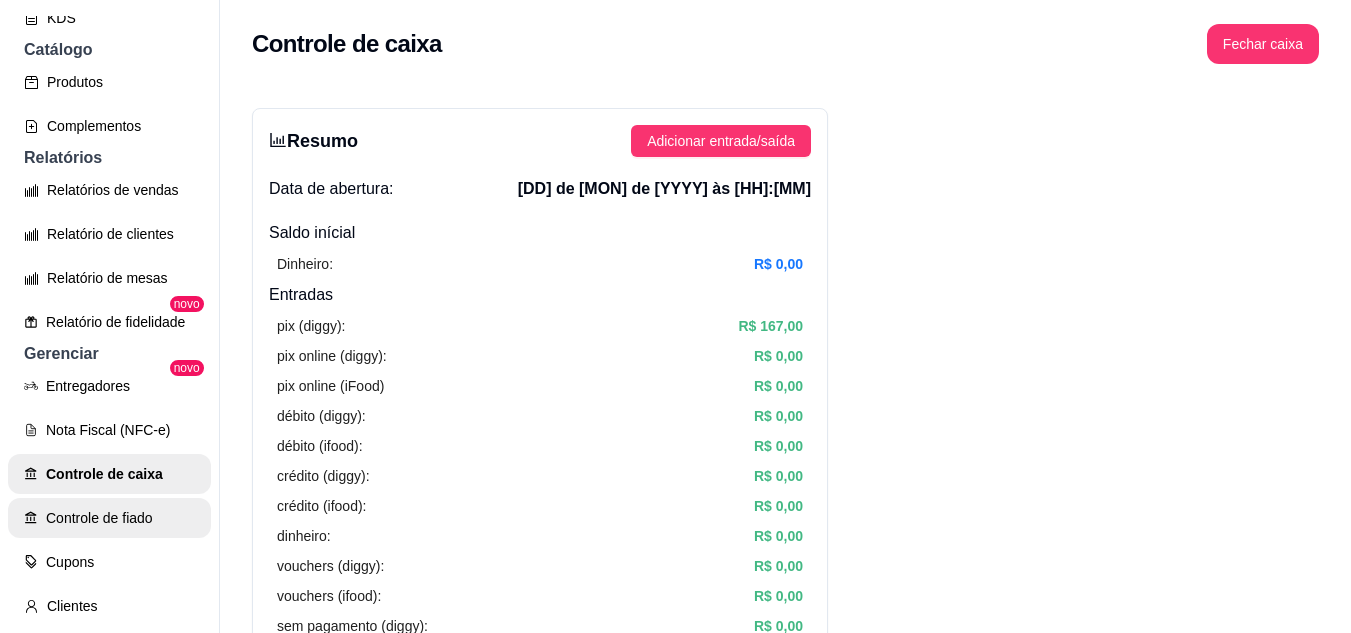 scroll, scrollTop: 481, scrollLeft: 0, axis: vertical 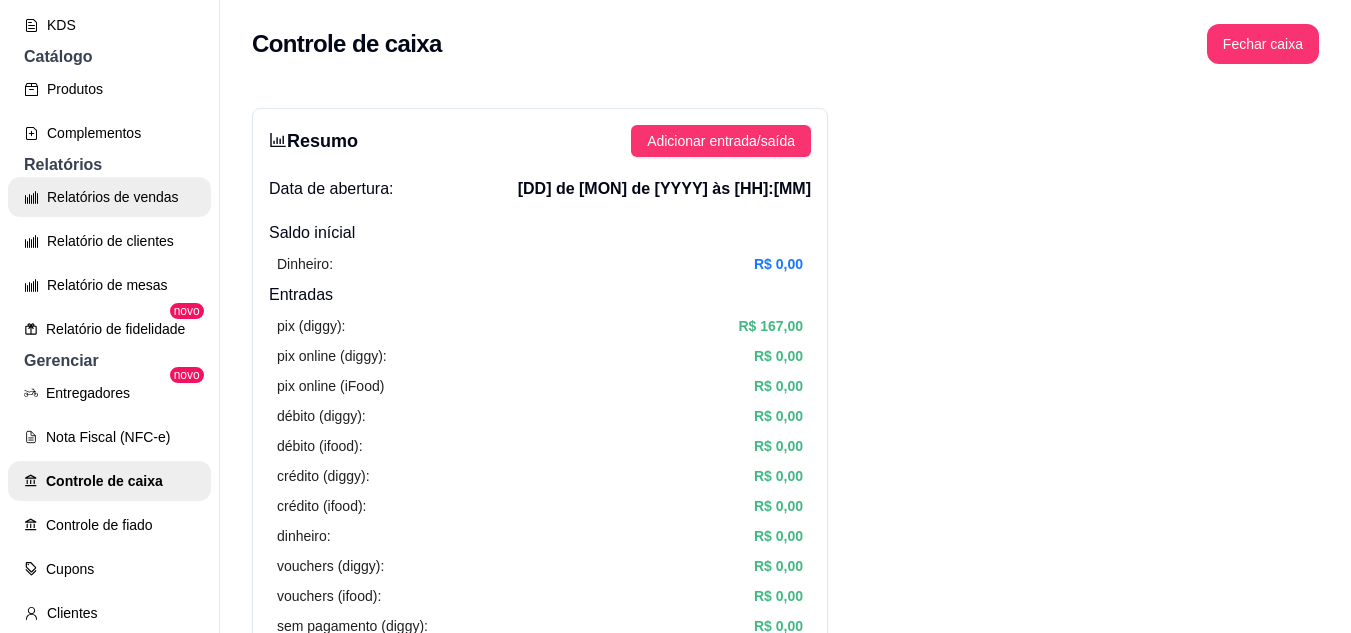 click on "Relatórios de vendas" at bounding box center (109, 197) 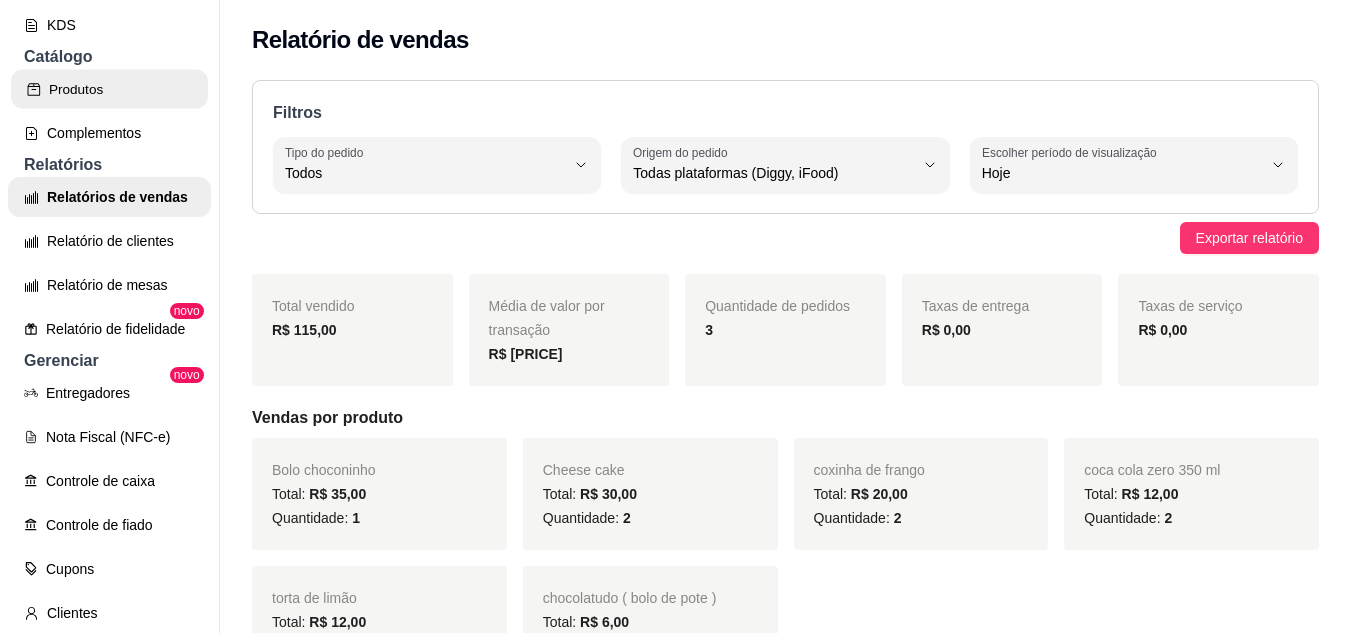 click on "Produtos" at bounding box center [109, 89] 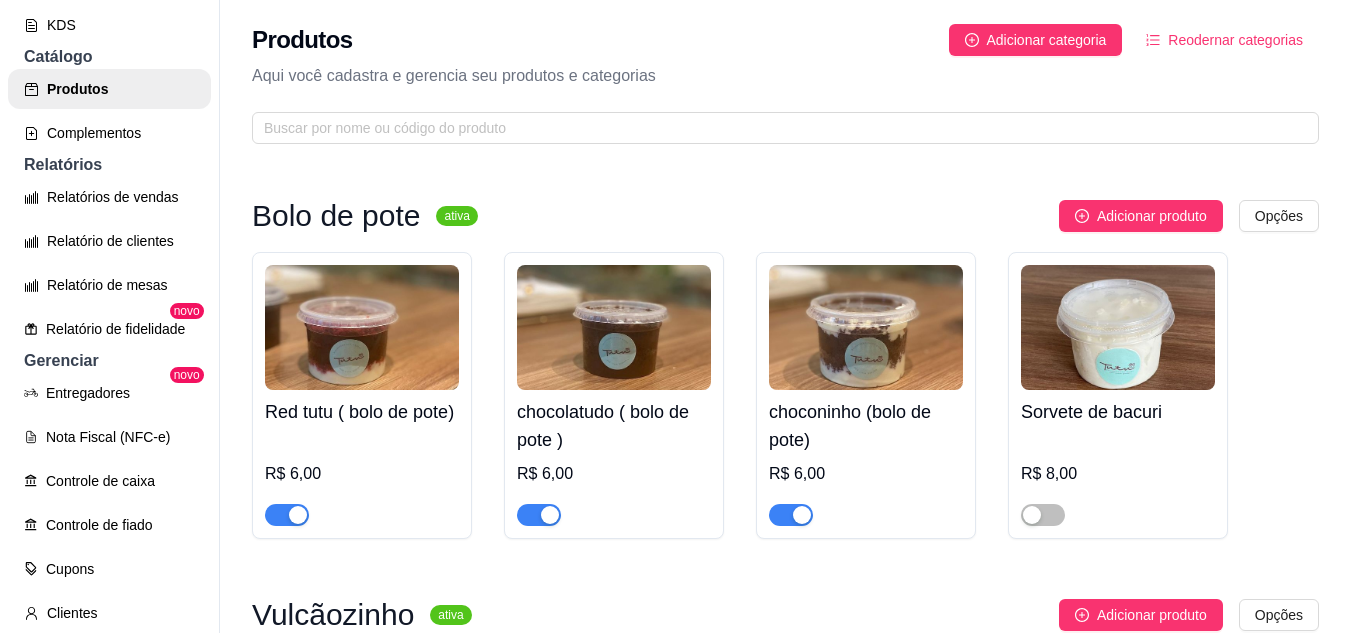 click at bounding box center (362, 327) 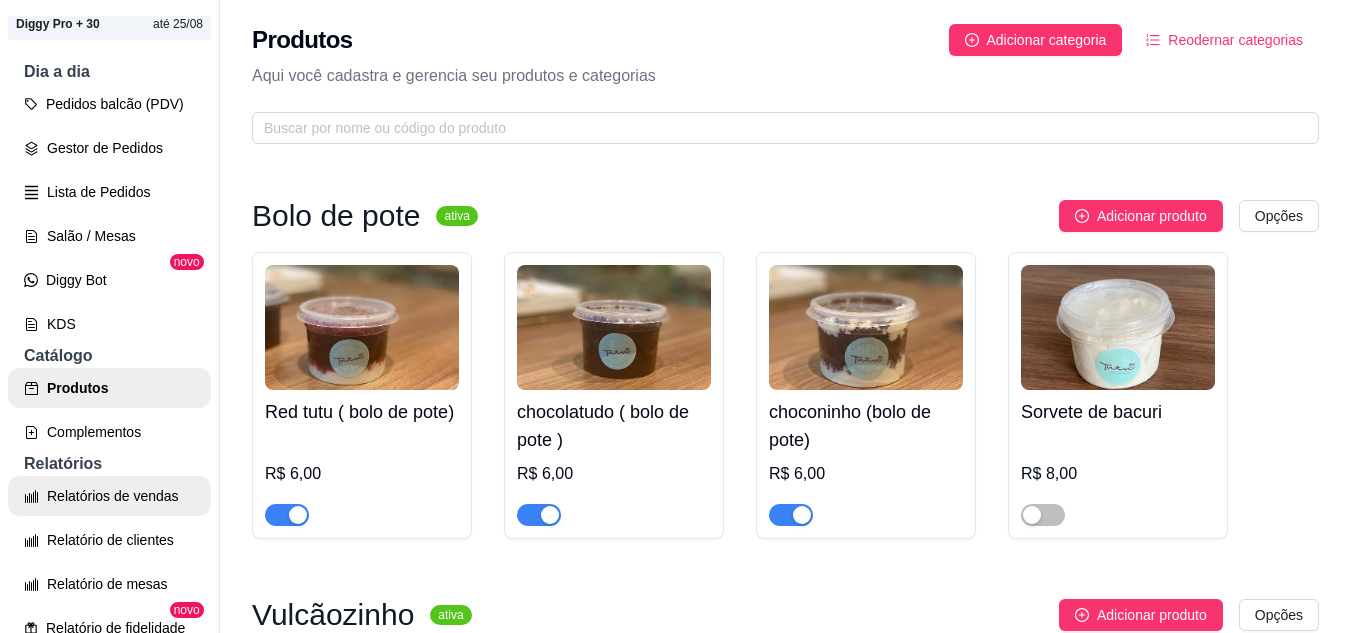 scroll, scrollTop: 181, scrollLeft: 0, axis: vertical 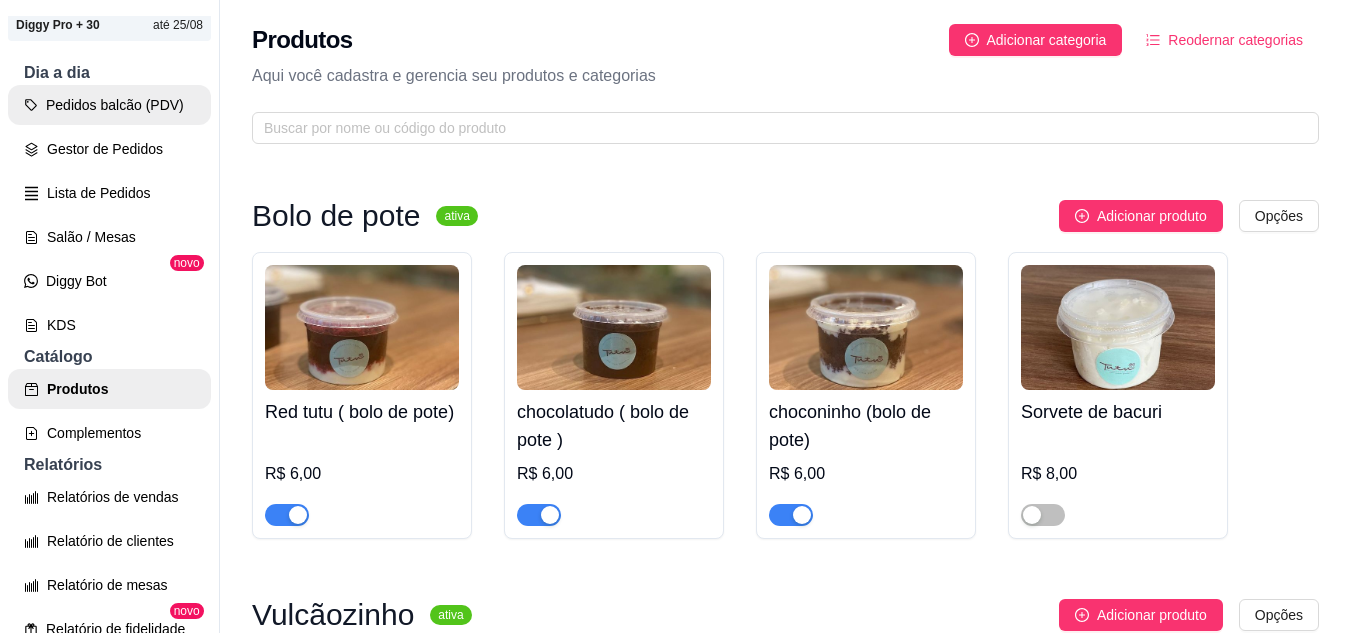 click on "Pedidos balcão (PDV)" at bounding box center [109, 105] 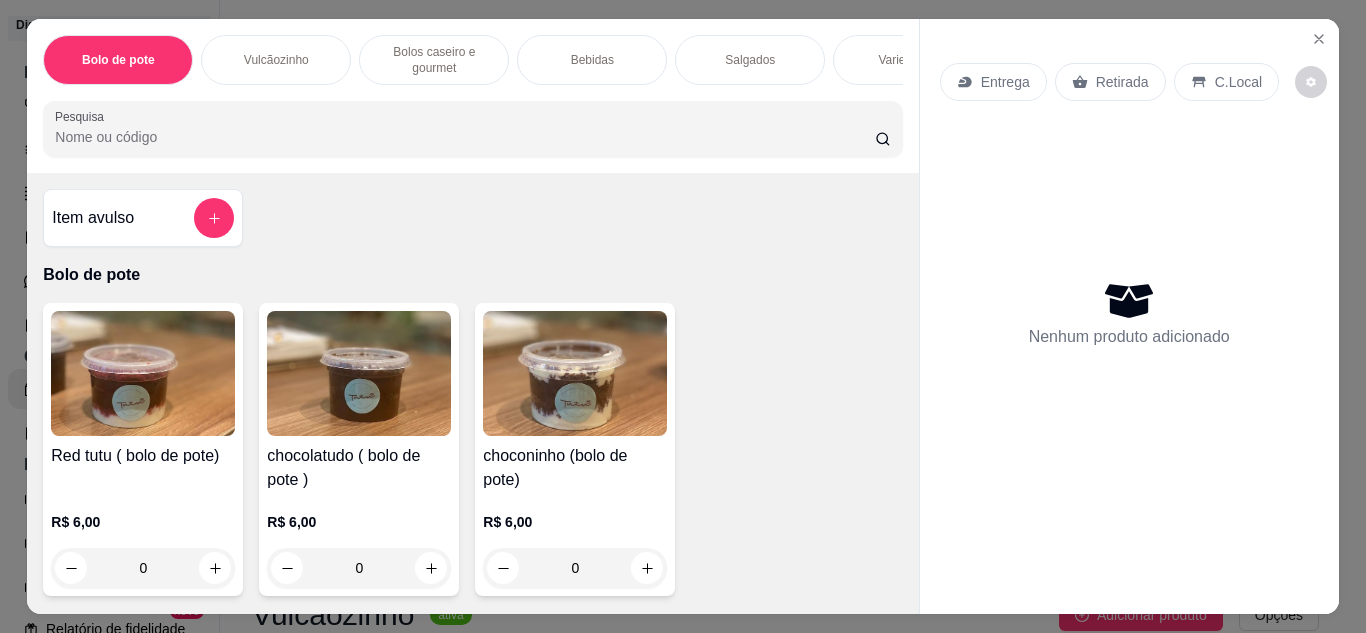 click at bounding box center (143, 373) 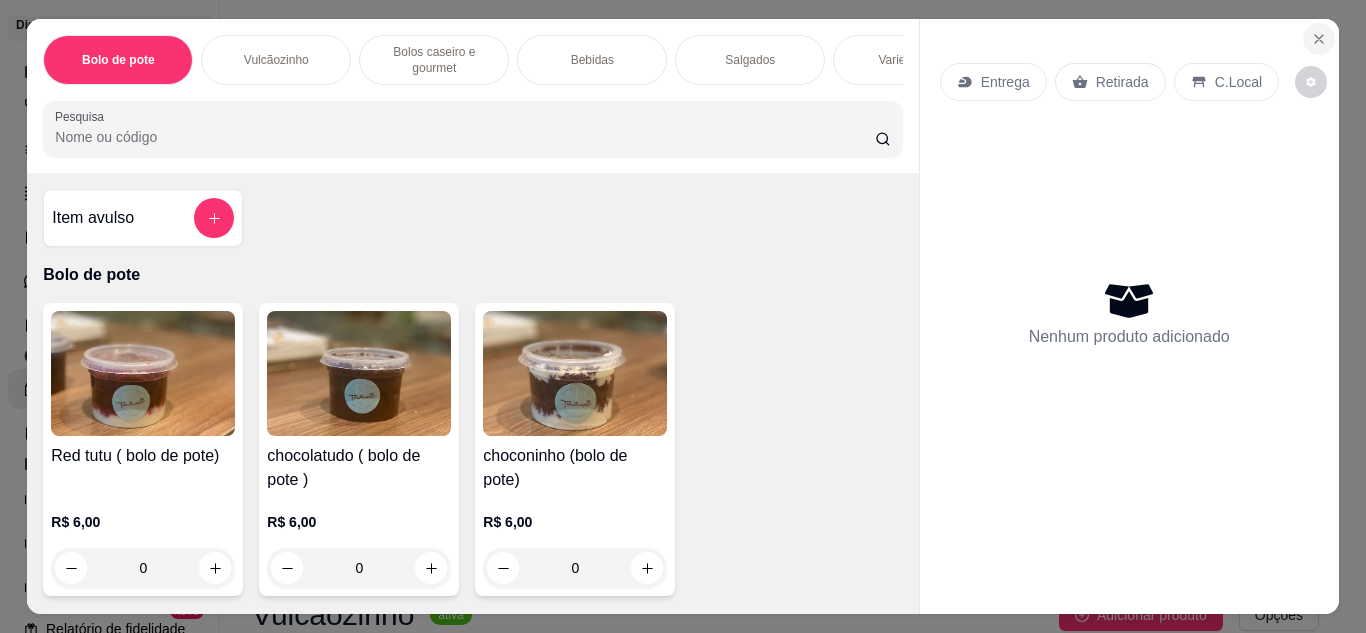 click at bounding box center (1319, 39) 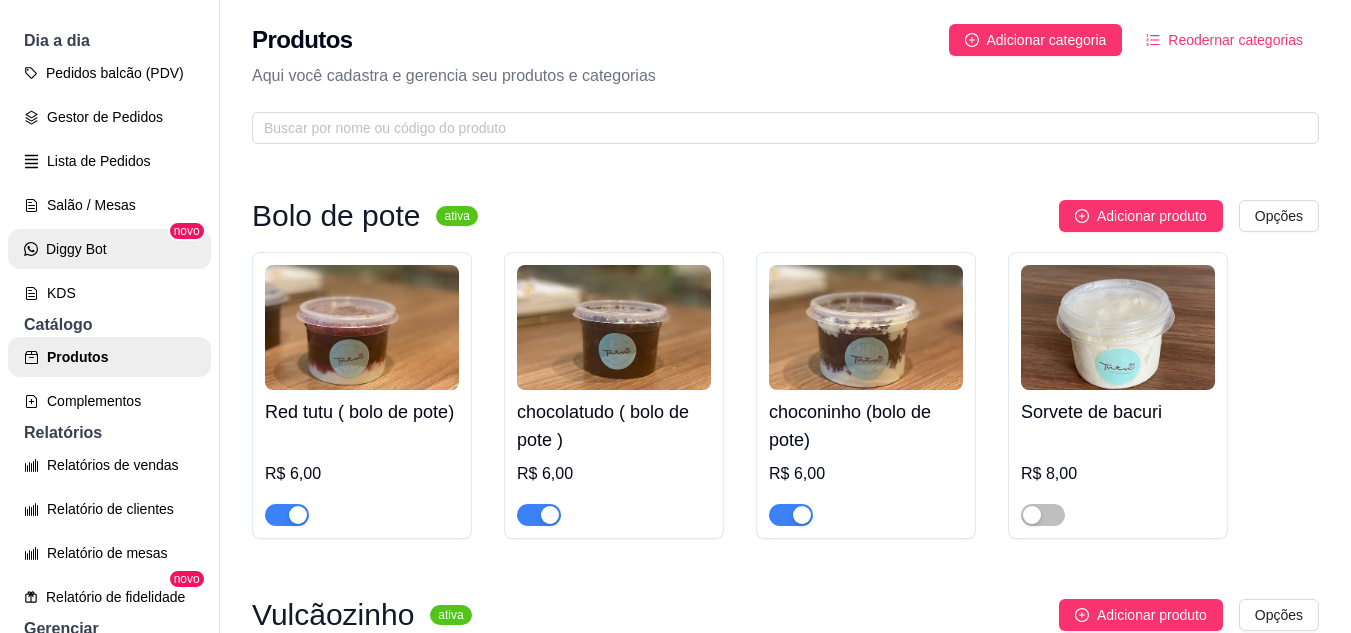 scroll, scrollTop: 181, scrollLeft: 0, axis: vertical 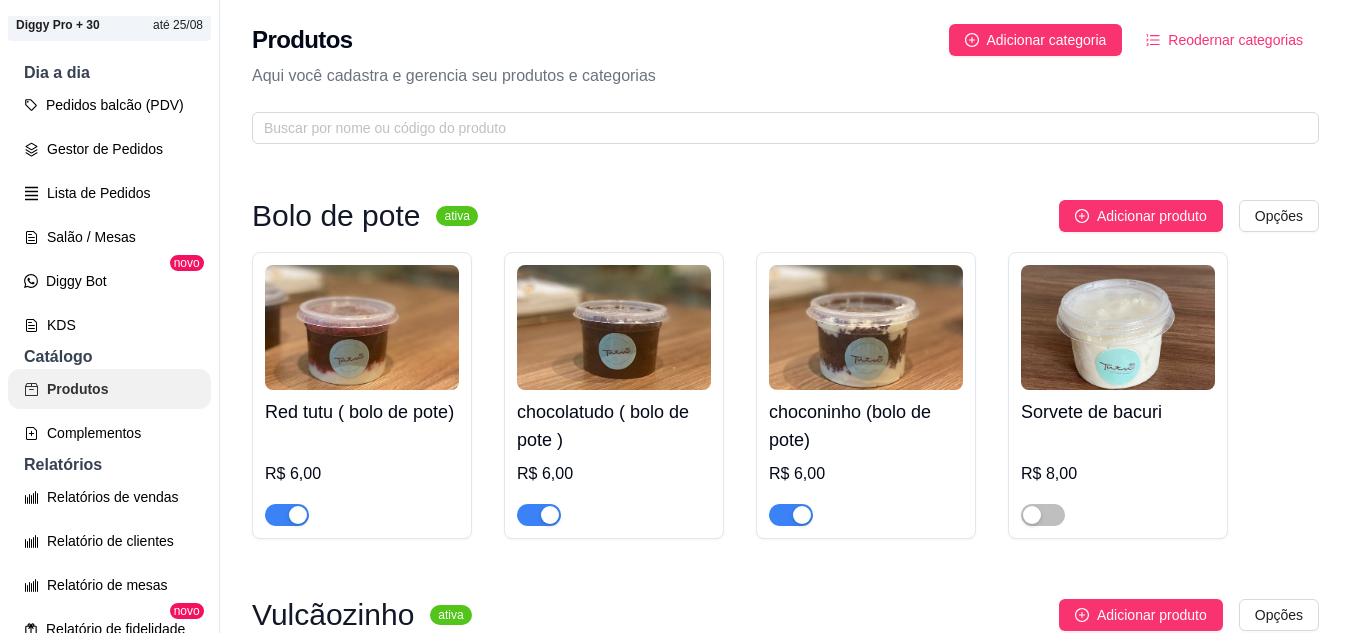 click on "Produtos" at bounding box center [109, 389] 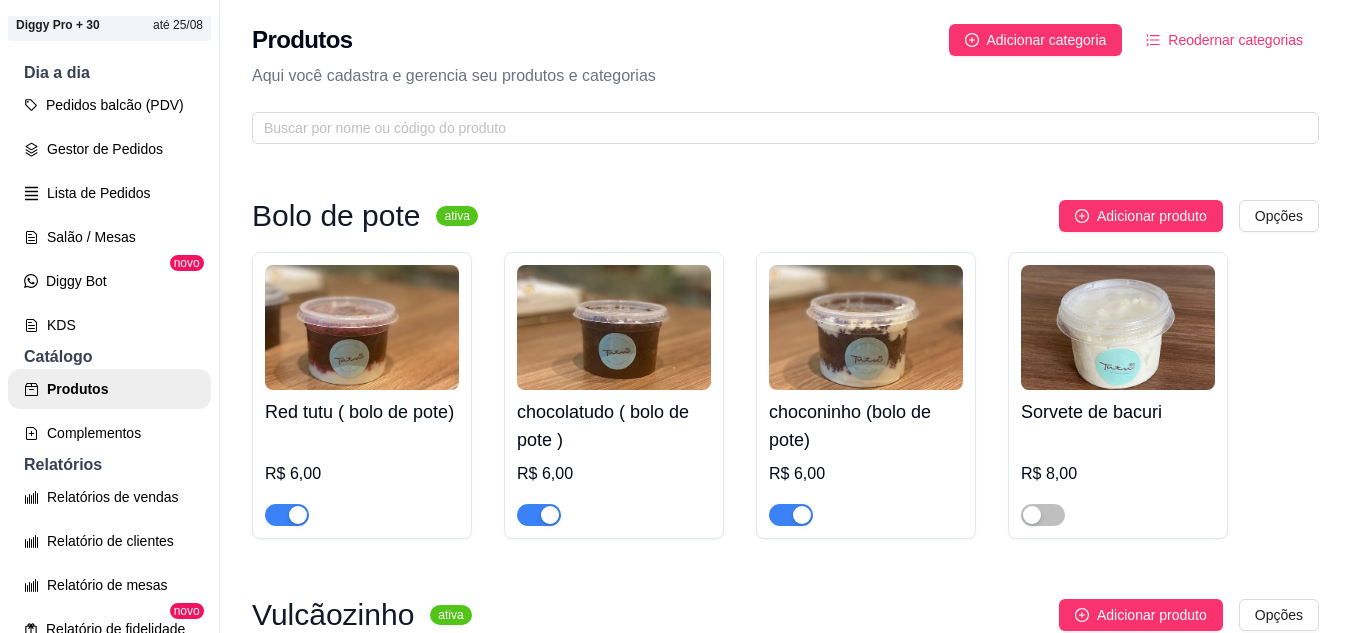 click at bounding box center (362, 327) 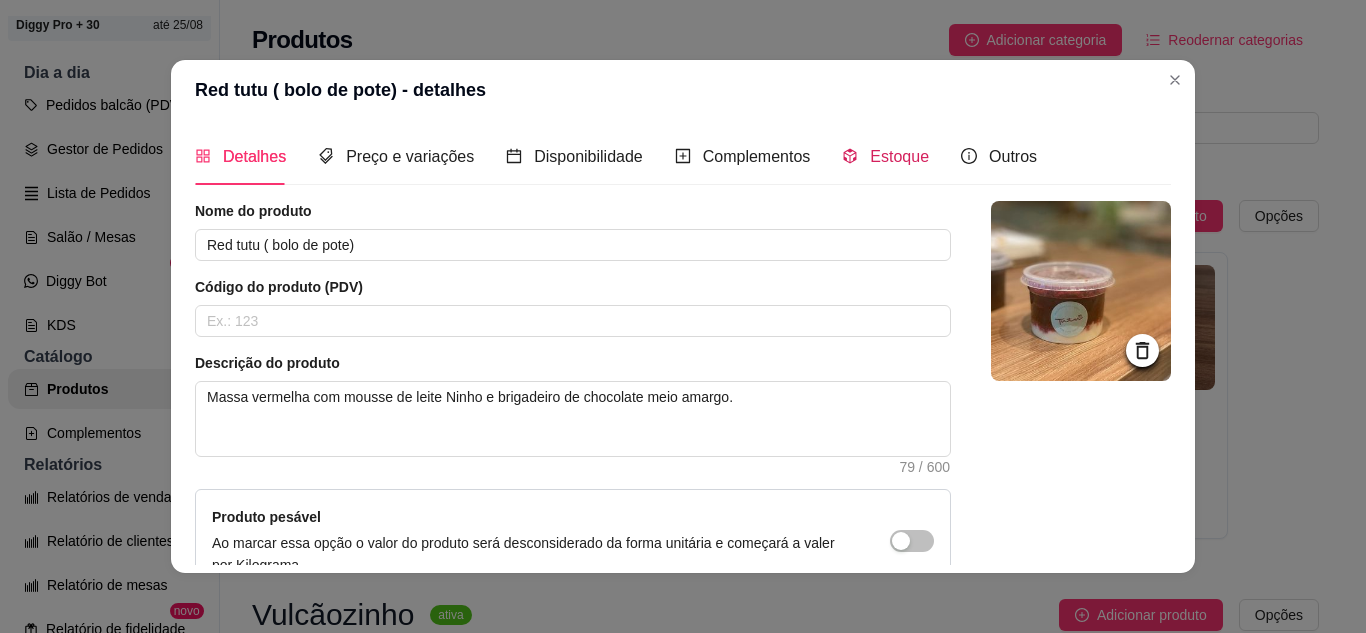 click on "Estoque" at bounding box center (899, 156) 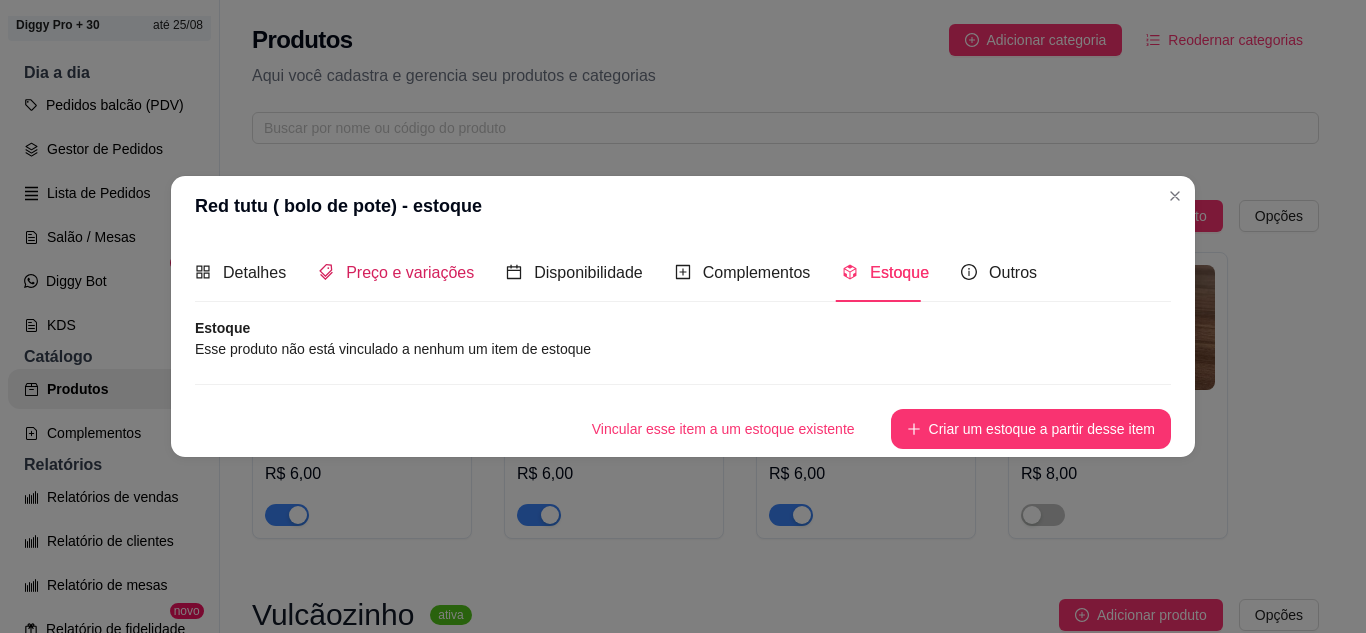click on "Preço e variações" at bounding box center (410, 272) 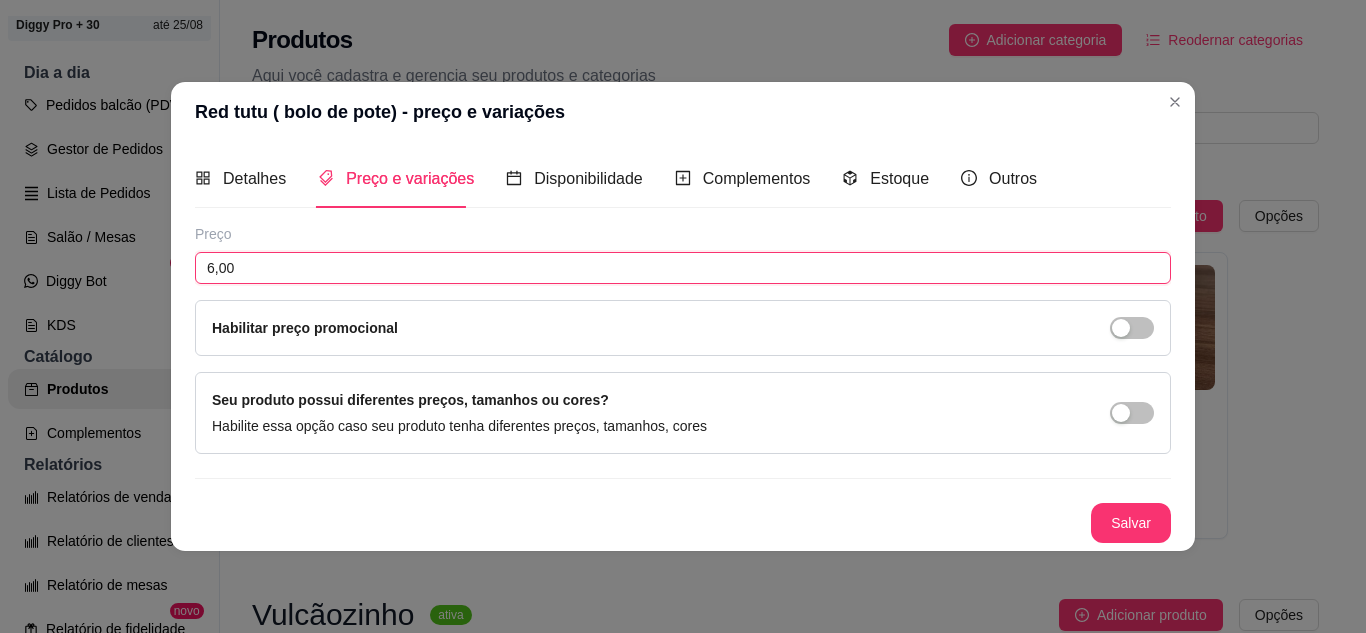 click on "6,00" at bounding box center [683, 268] 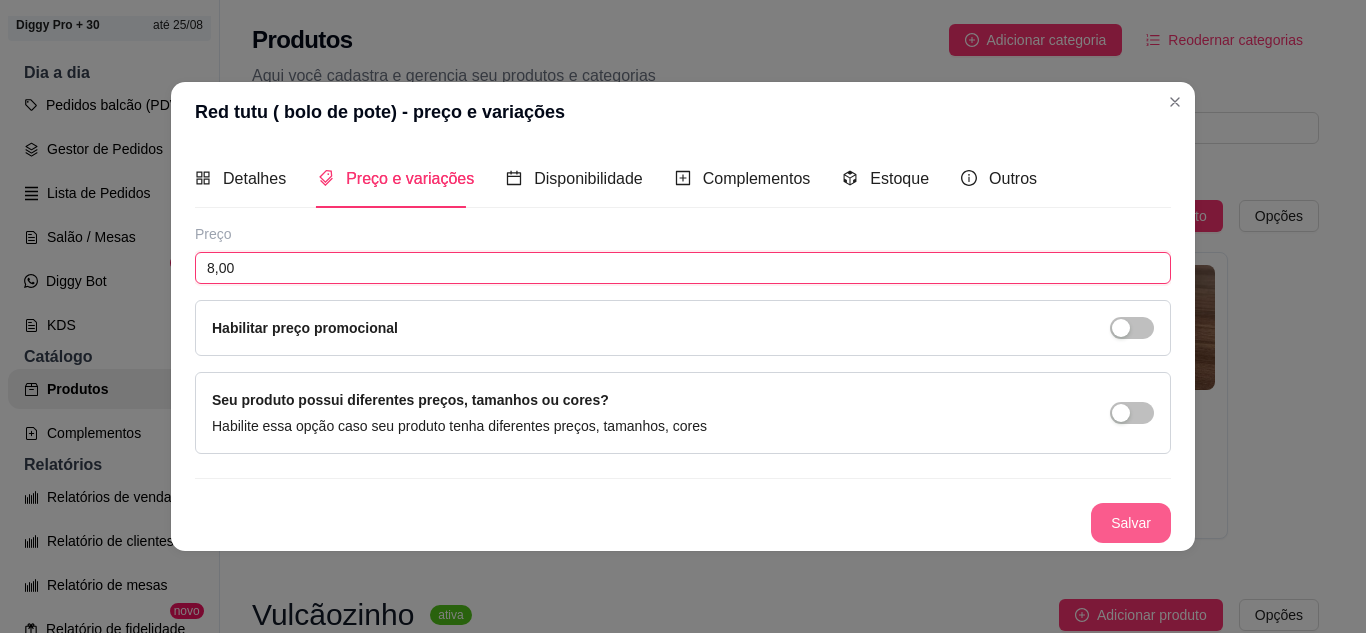 type on "8,00" 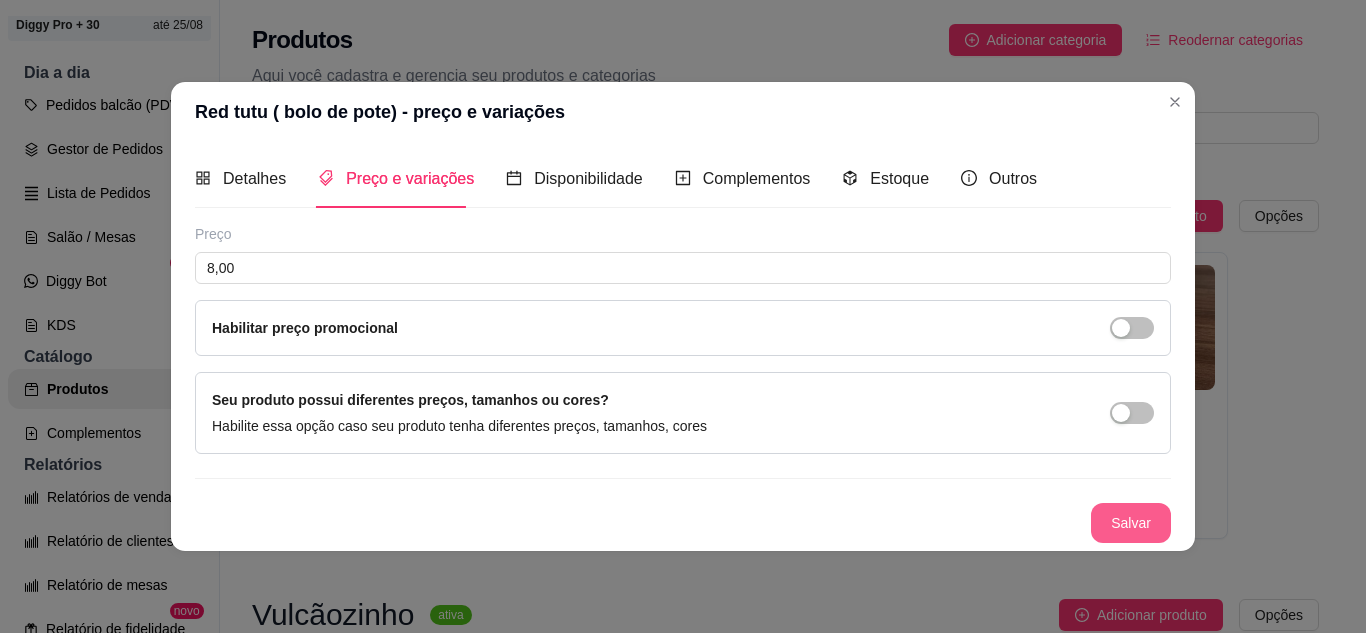 click on "Salvar" at bounding box center [1131, 523] 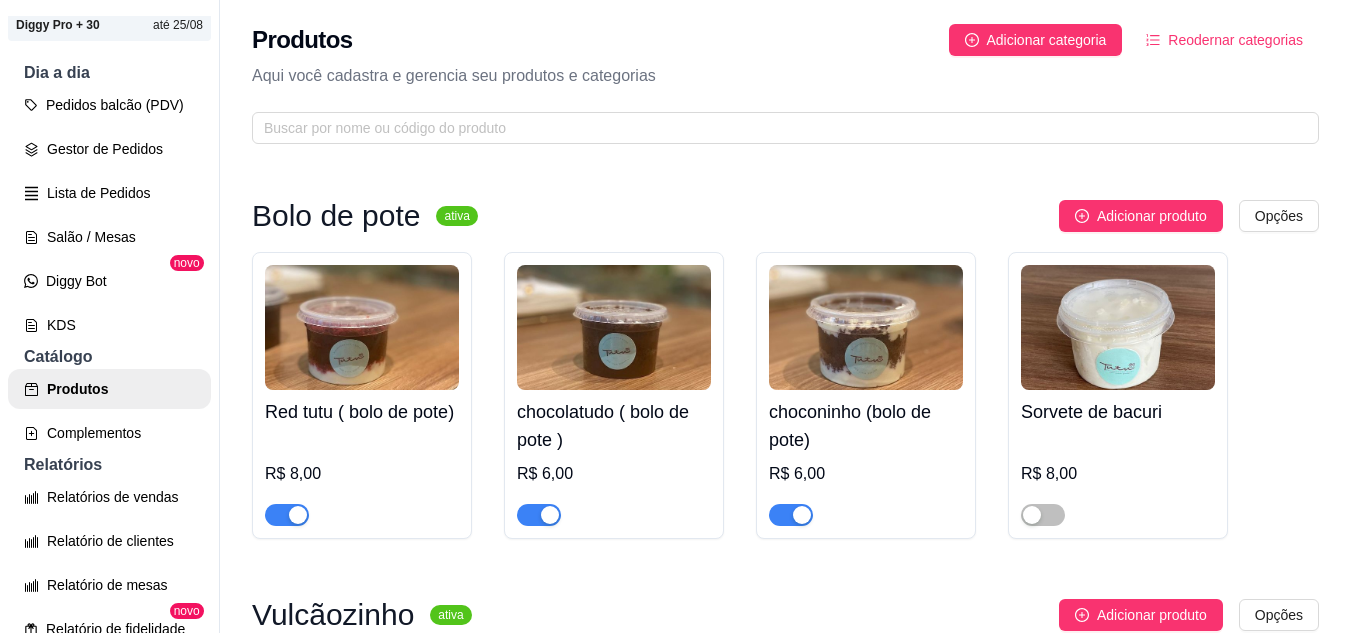 click at bounding box center (614, 327) 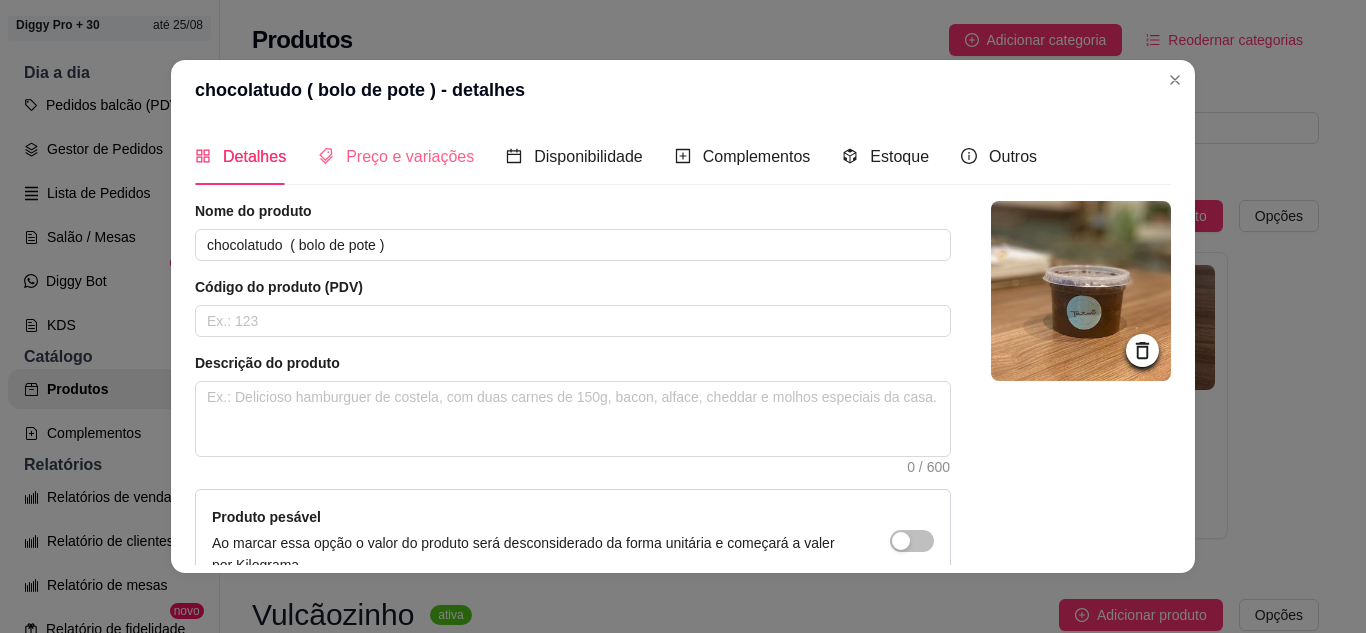 click on "Preço e variações" at bounding box center [396, 156] 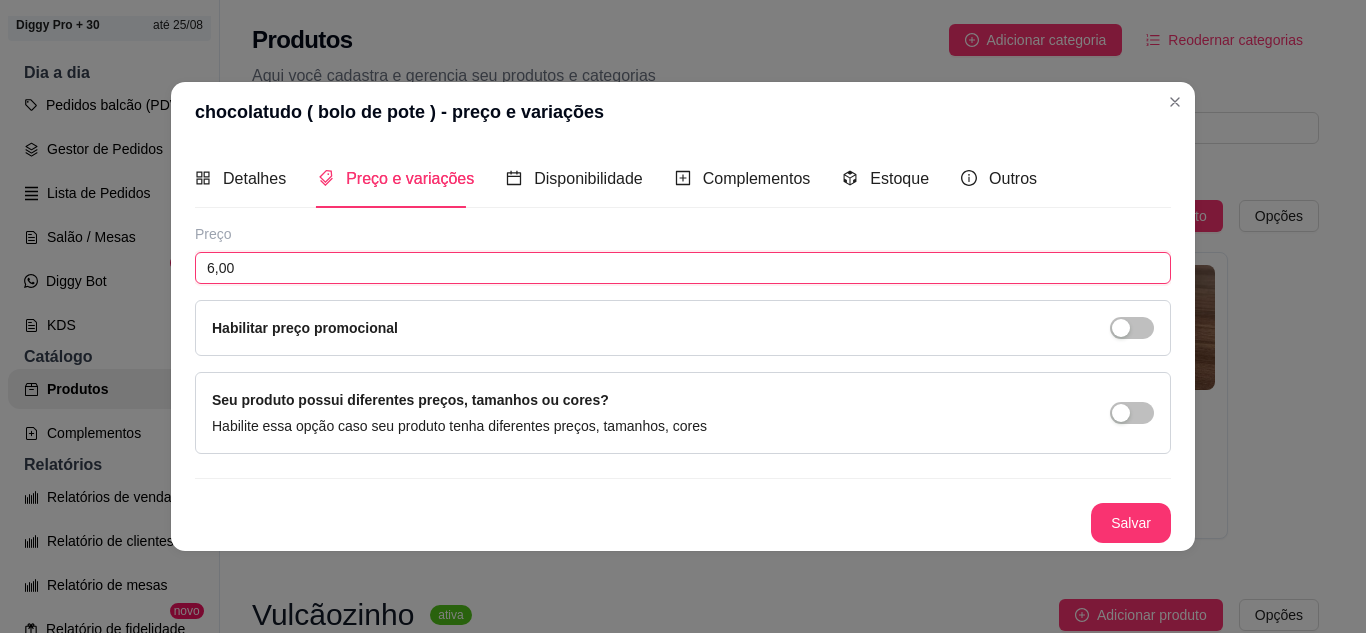 click on "6,00" at bounding box center [683, 268] 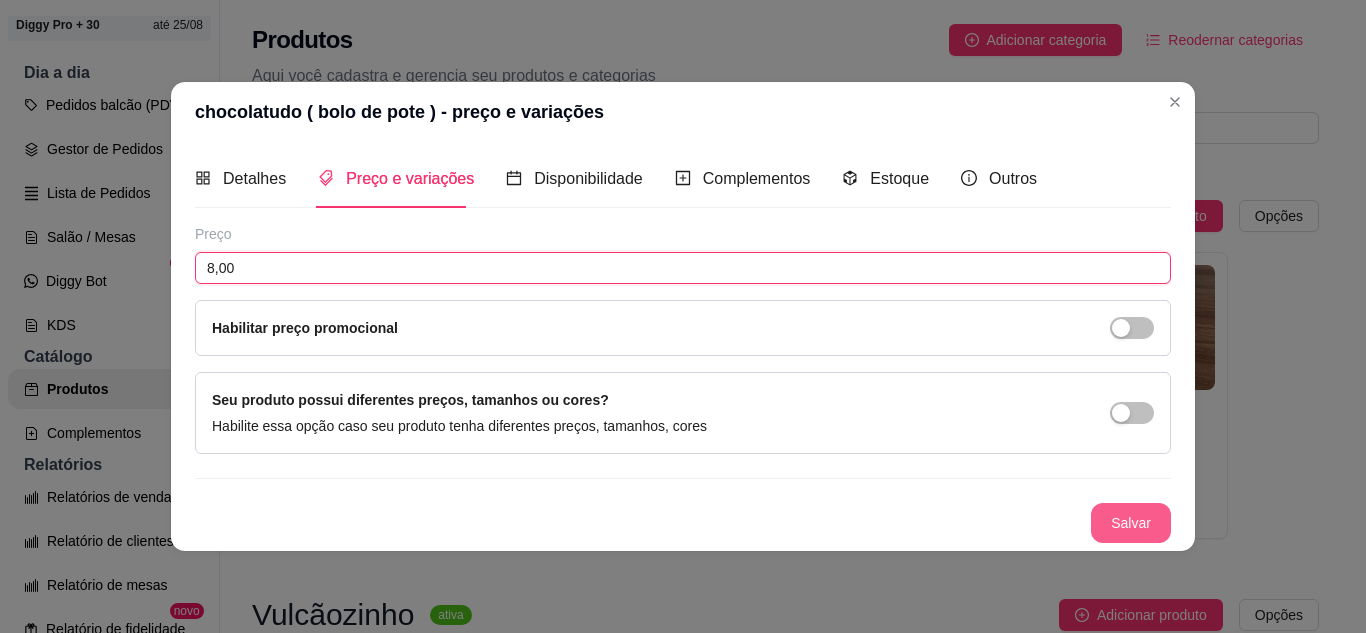 type on "8,00" 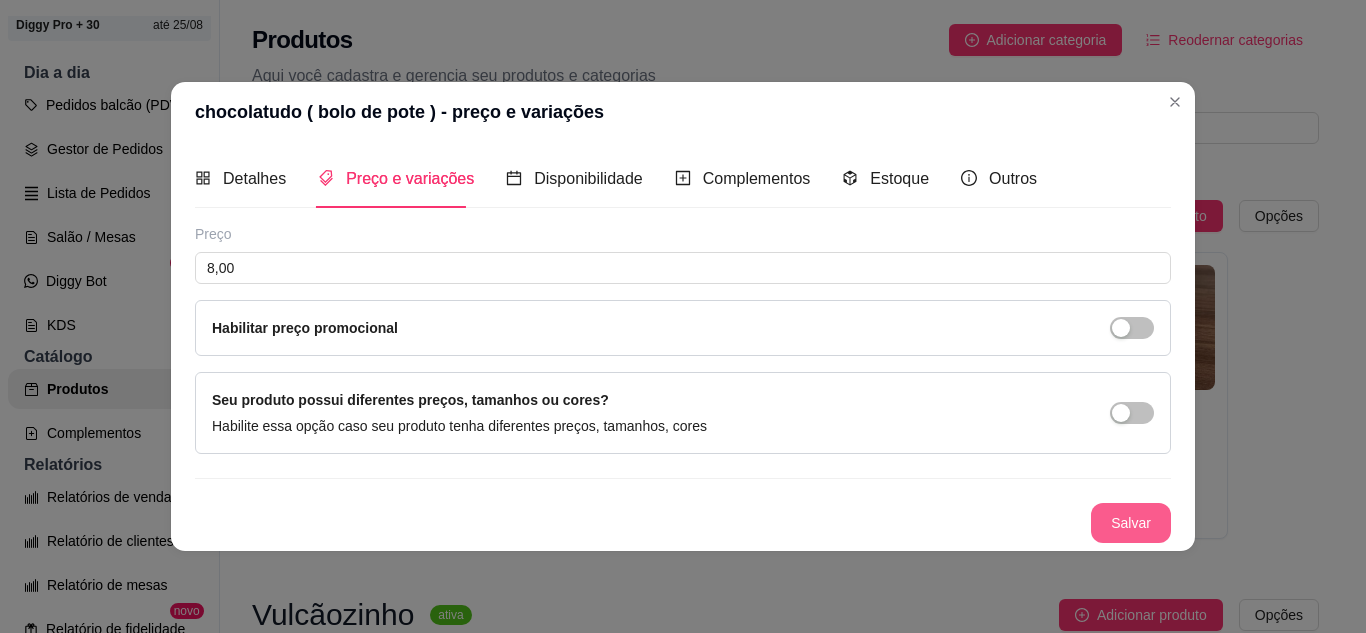 click on "Salvar" at bounding box center [1131, 523] 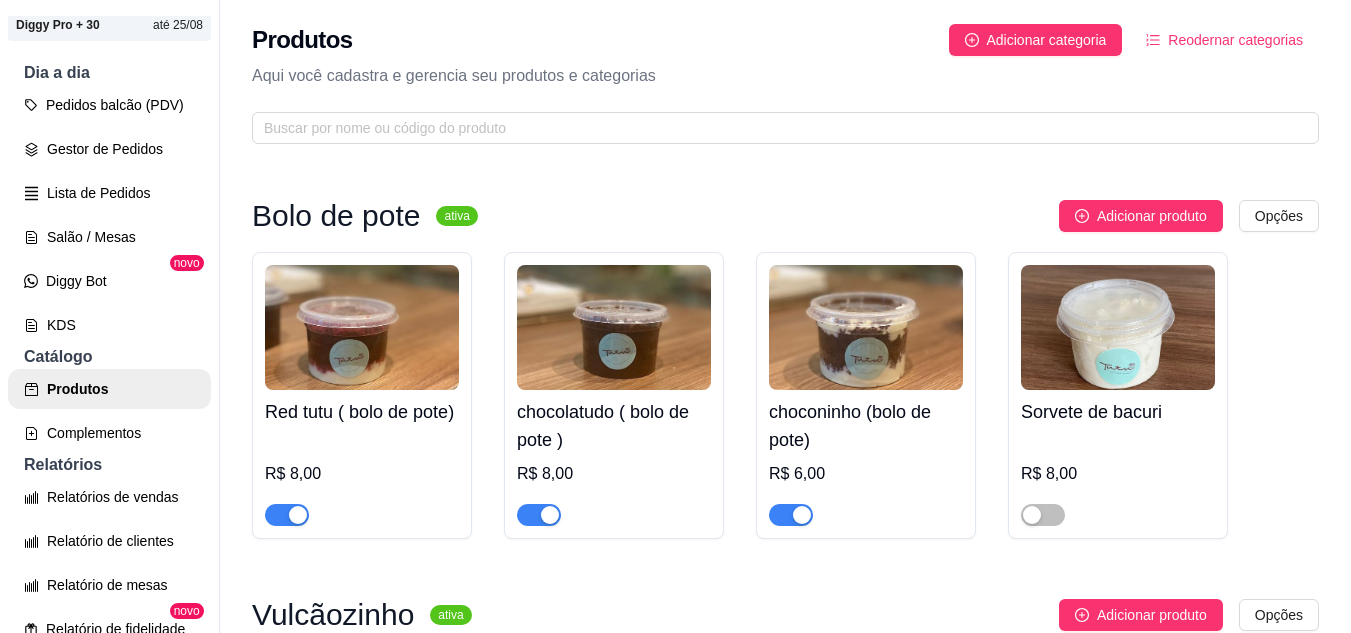 click at bounding box center [866, 327] 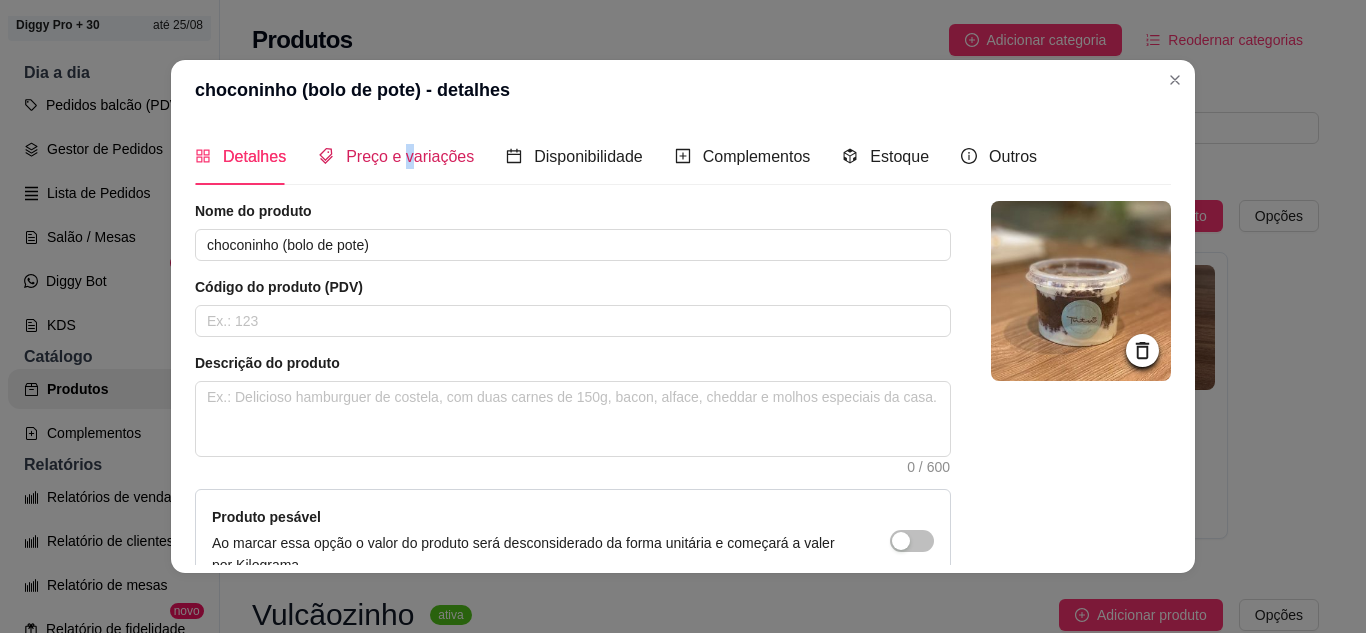 click on "Preço e variações" at bounding box center [410, 156] 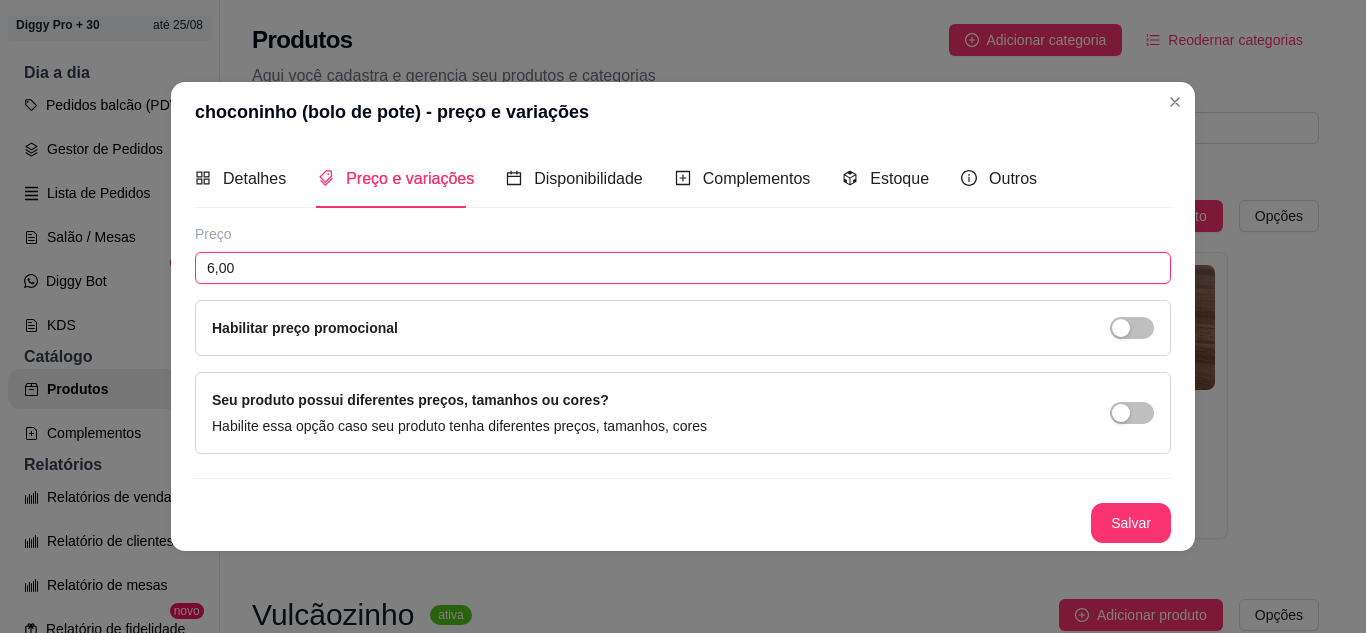 click on "6,00" at bounding box center [683, 268] 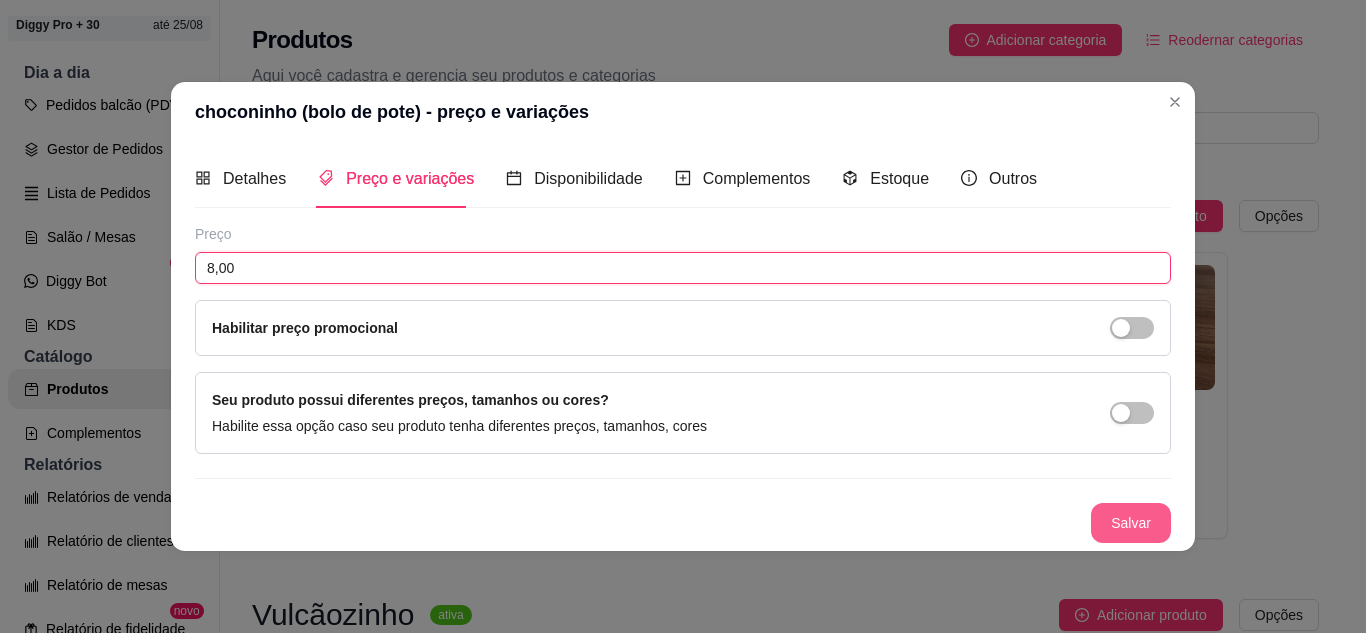 type on "8,00" 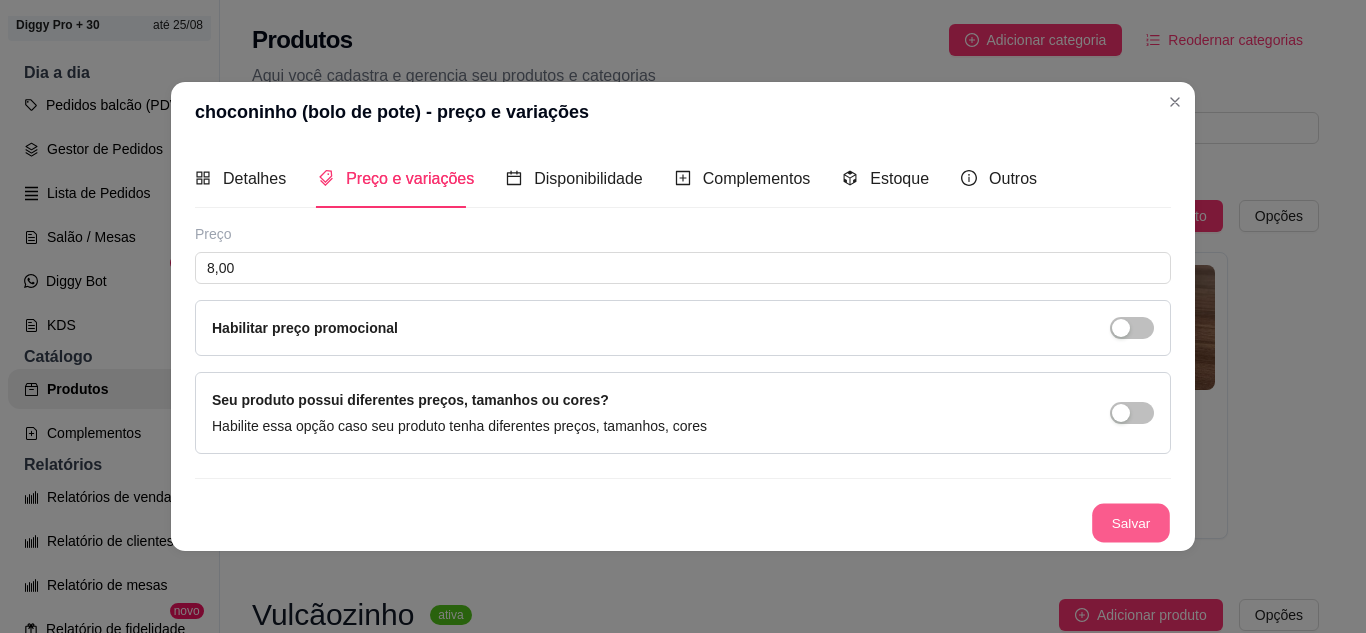 click on "Salvar" at bounding box center (1131, 522) 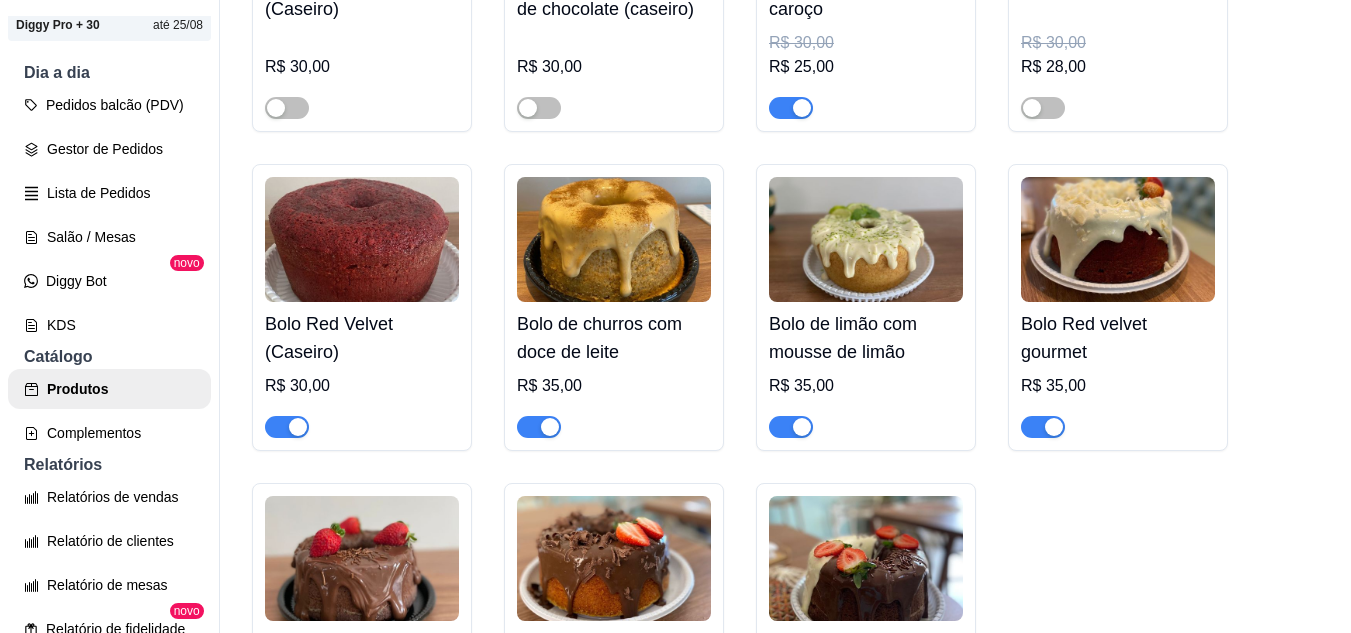 scroll, scrollTop: 3600, scrollLeft: 0, axis: vertical 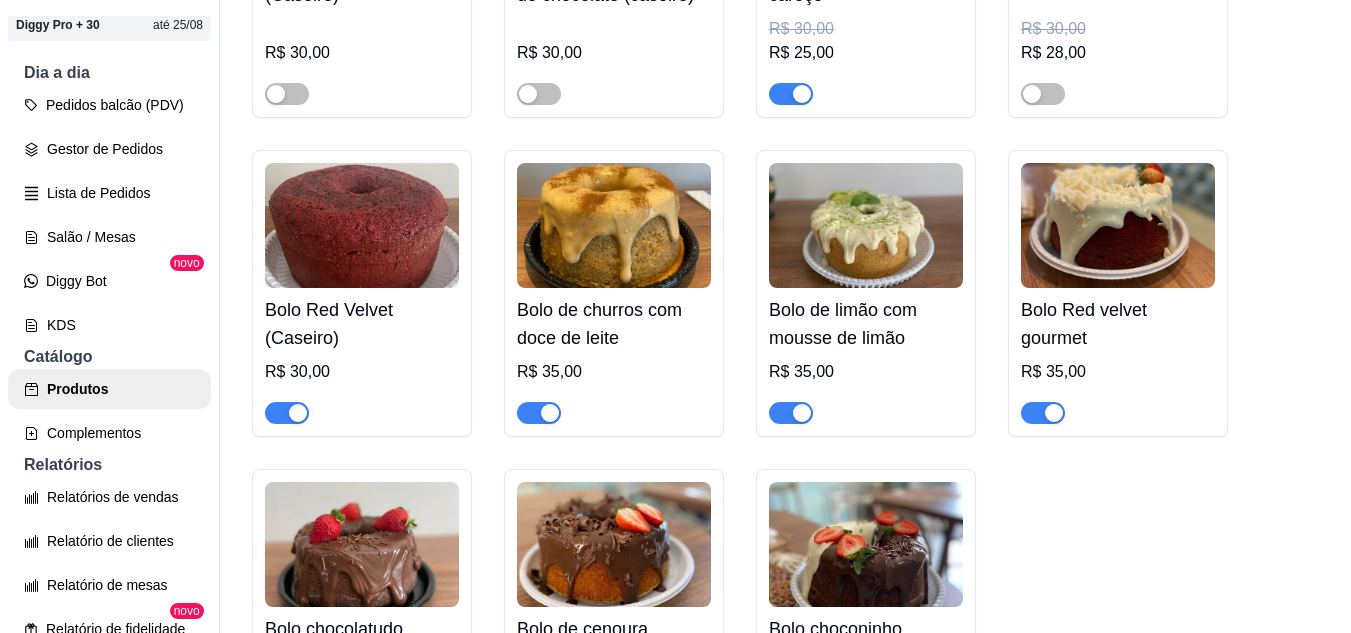 click on "Bolo mesclado (Caseiro)   R$ 28,00 Bolo de laranja (Caseiro)   R$ 30,00 Bolo de cenoura (Caseiro)   R$ 30,00 Bolo de limão (Caseiro)   R$ 28,00 Bolo de chocolate (Caseiro)   R$ 30,00 Bolo de milho (Caseiro)   R$ 30,00 Bolo de churros (Caseiro)   R$ 28,00 Bolo de macaxeira (Caseiro)   R$ 30,00 Bolo engorda marido (Caseiro)   R$ 30,00 bolo de coco com gotas de chocolate (caseiro)   R$ 30,00 bolo de tapioca de caroço   R$ 30,00 R$ 25,00 Bolo de gotas   R$ 30,00 R$ 28,00 Bolo Red Velvet (Caseiro)   R$ 30,00 Bolo de churros com doce de leite   R$ 35,00 Bolo de limão com mousse de limão   R$ 35,00 Bolo Red velvet gourmet   R$ 35,00 Bolo chocolatudo   R$ 35,00 Bolo de cenoura   R$ 35,00 Bolo choconinho   R$ 35,00" at bounding box center [785, -52] 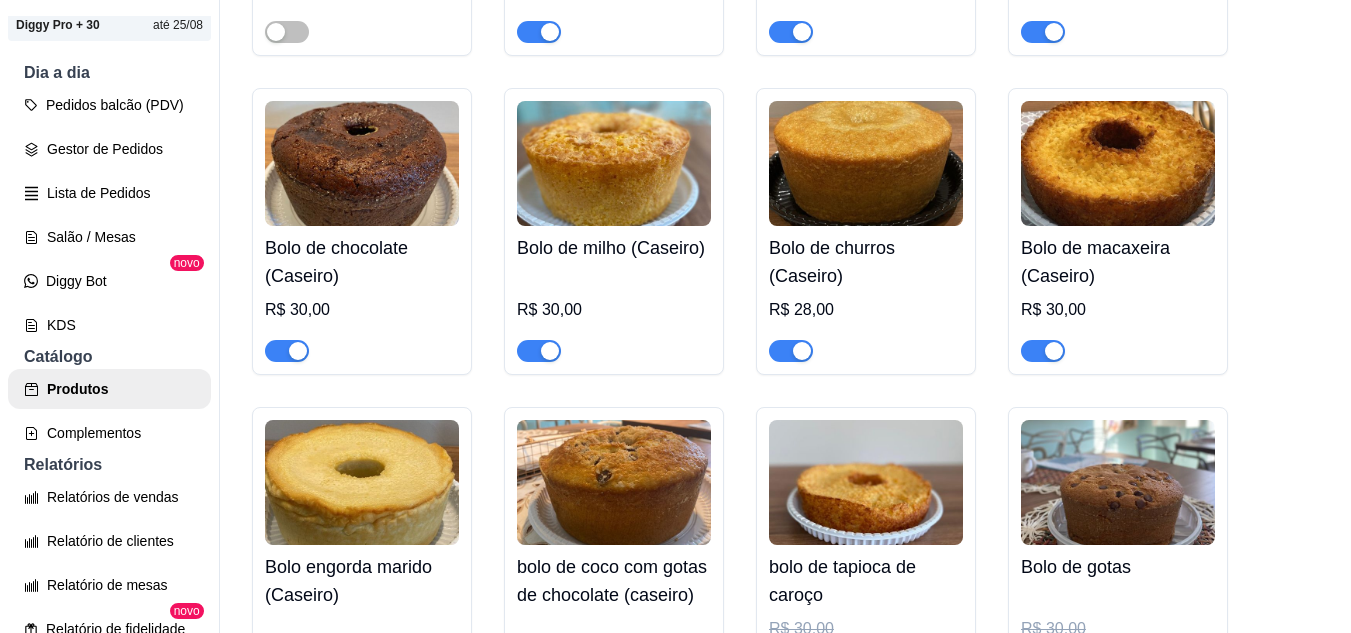 scroll, scrollTop: 3200, scrollLeft: 0, axis: vertical 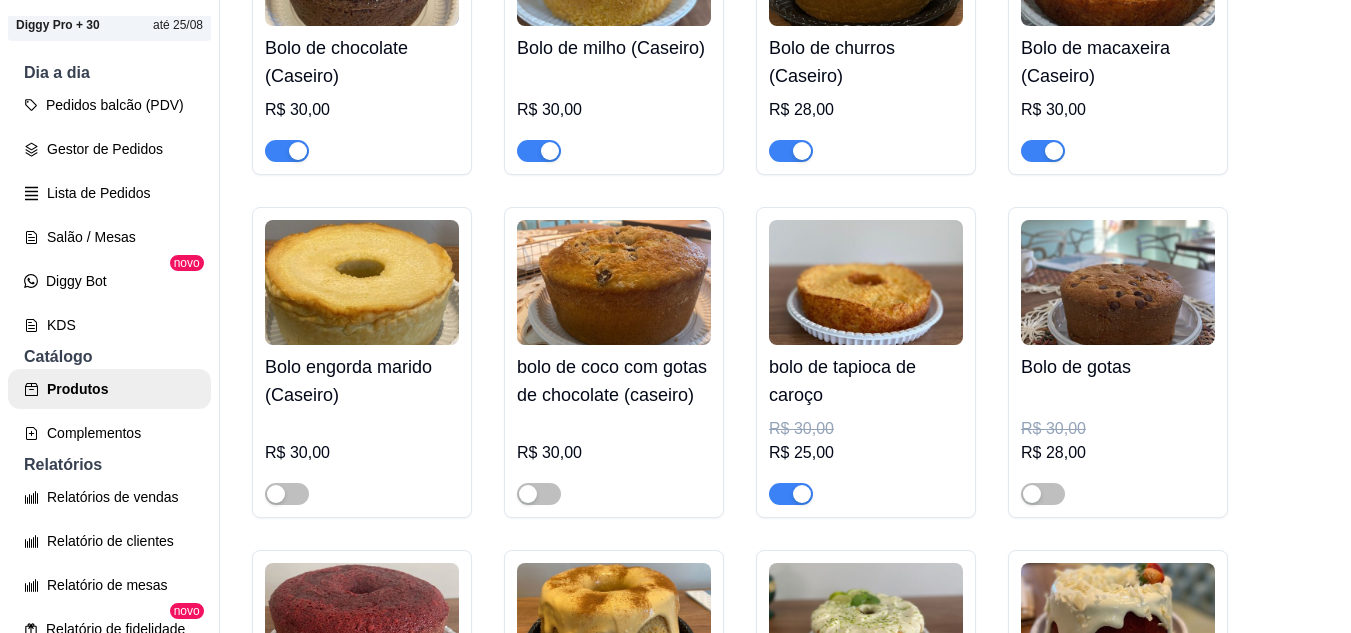 click at bounding box center [539, 150] 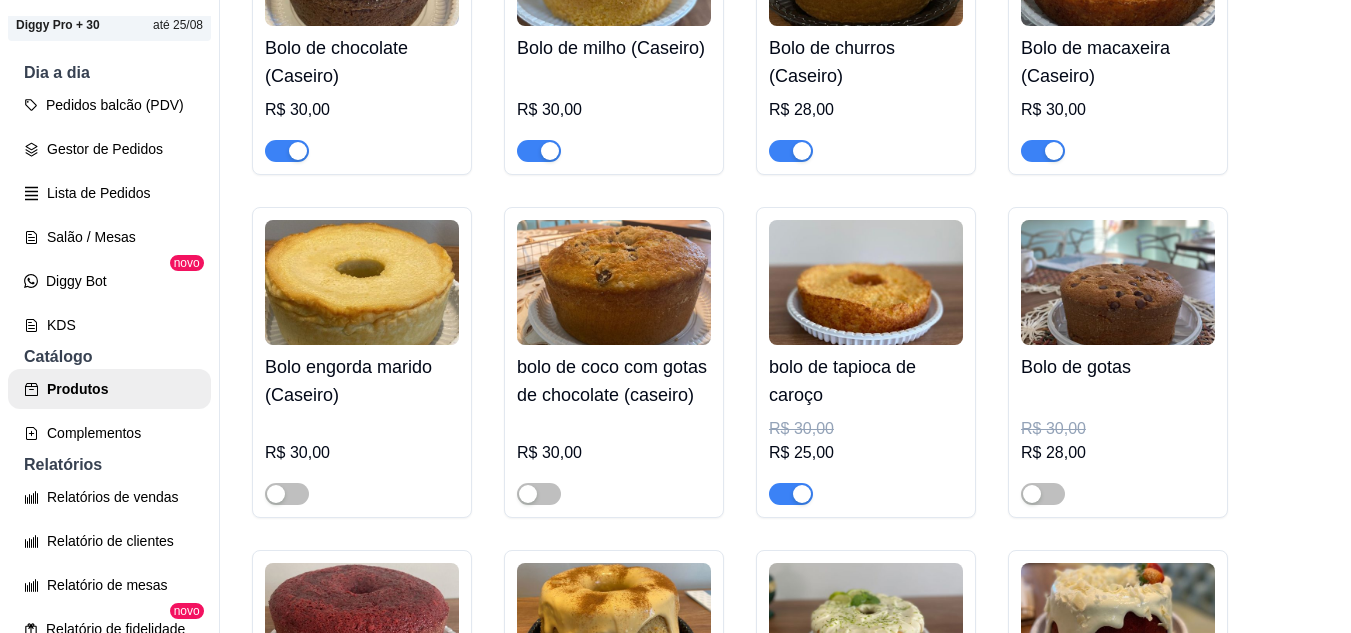 type 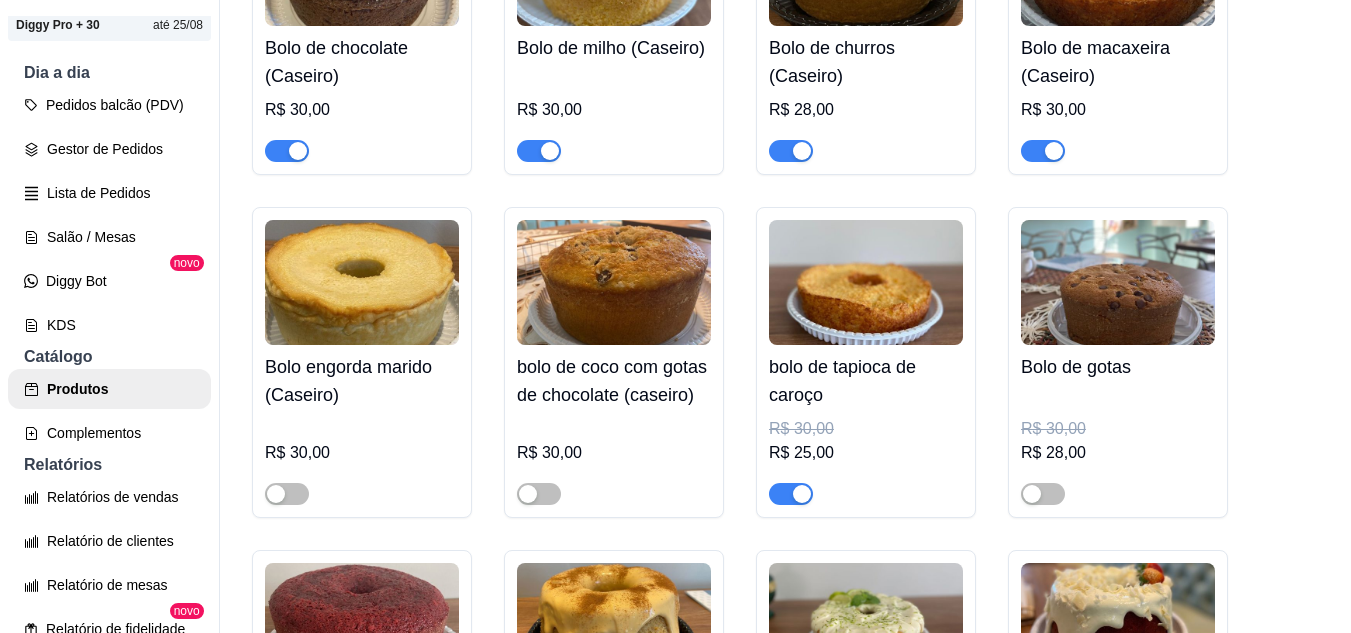 click at bounding box center (539, 151) 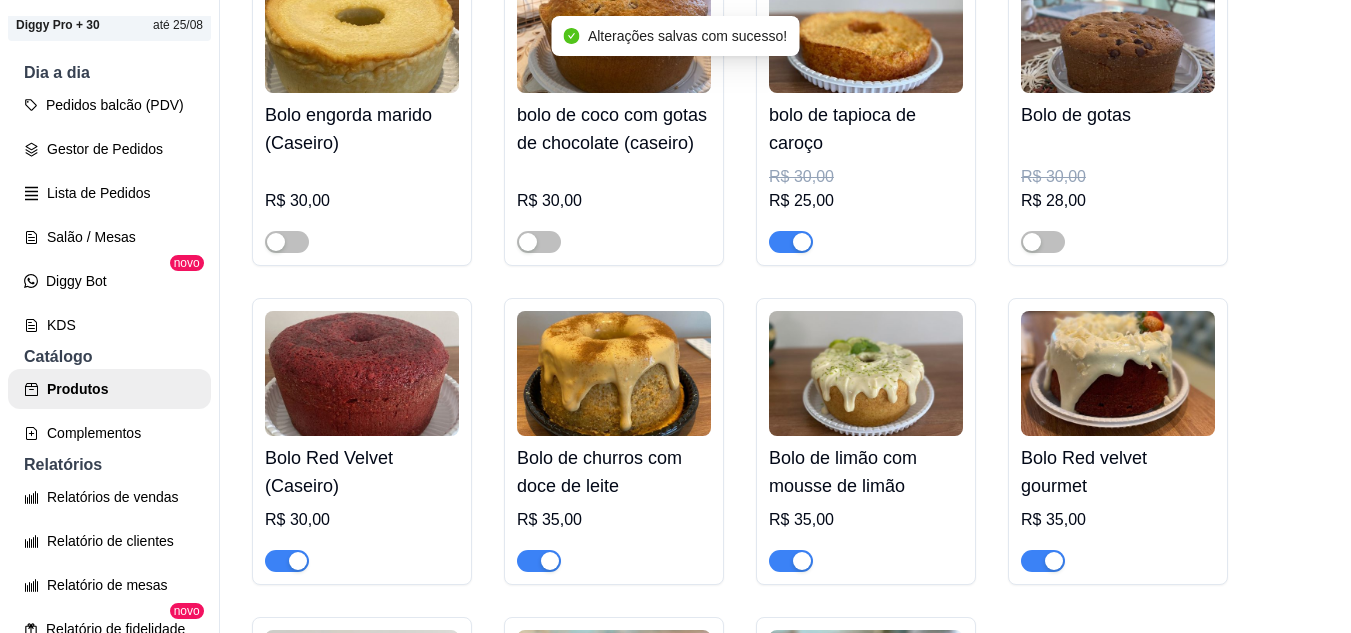 scroll, scrollTop: 3500, scrollLeft: 0, axis: vertical 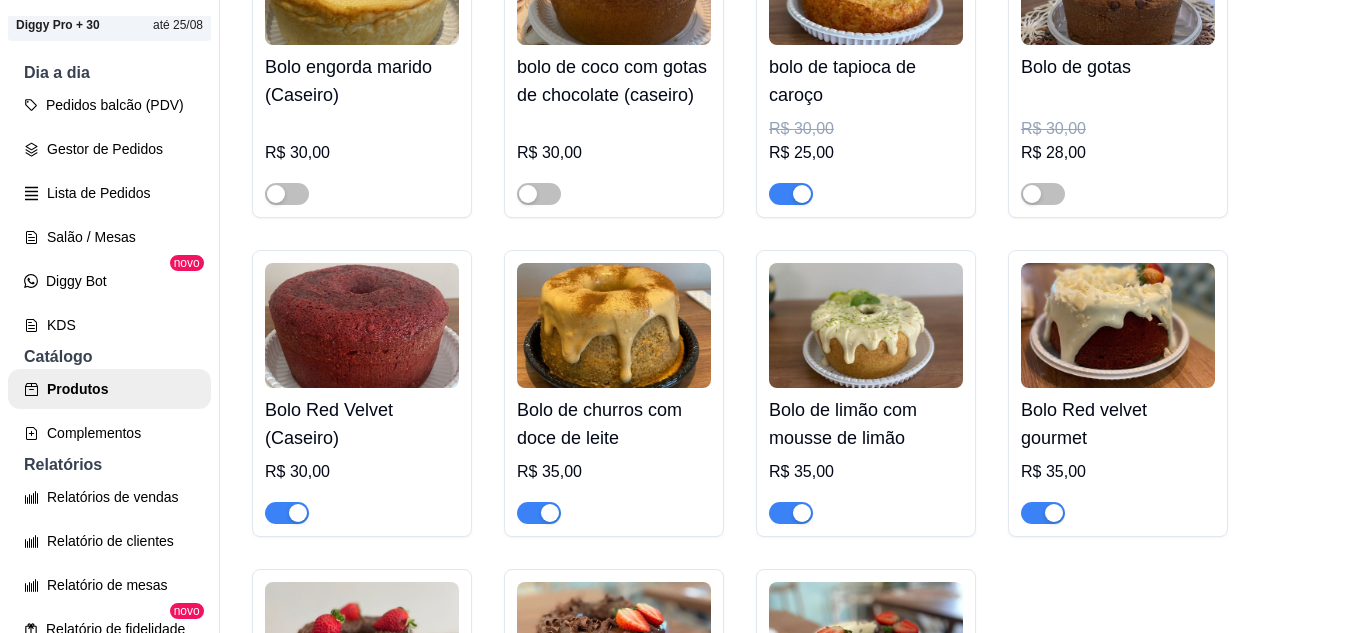 click at bounding box center [791, 513] 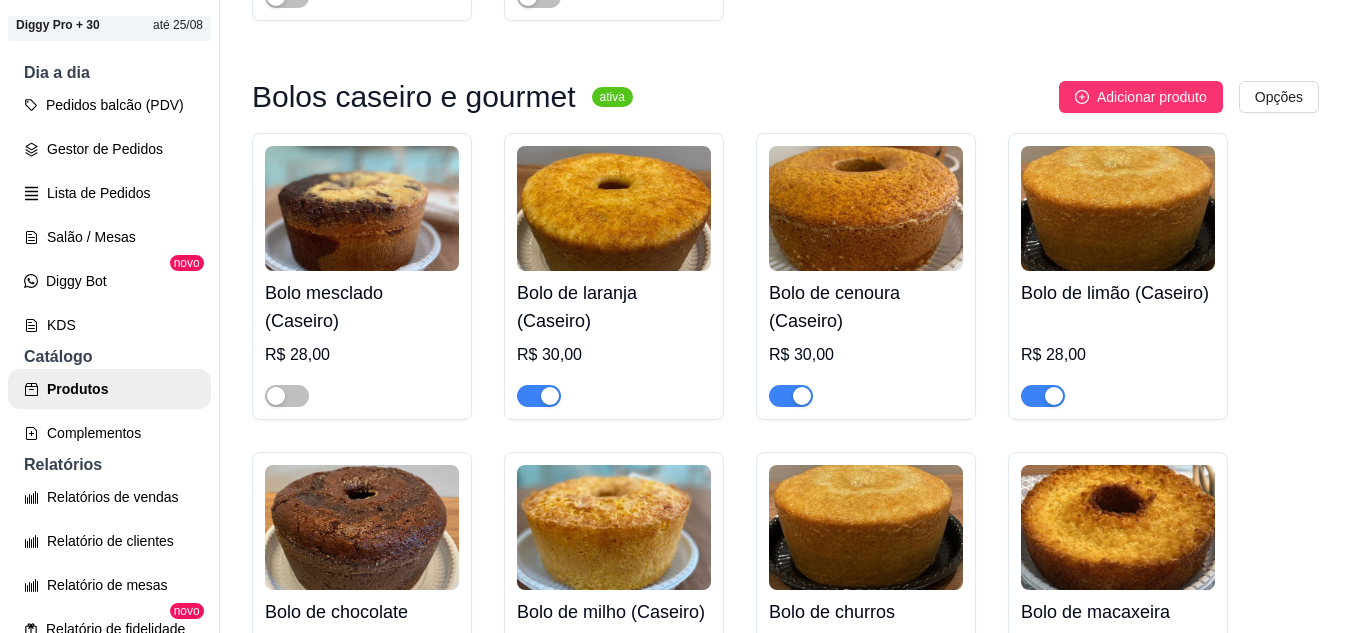 scroll, scrollTop: 2600, scrollLeft: 0, axis: vertical 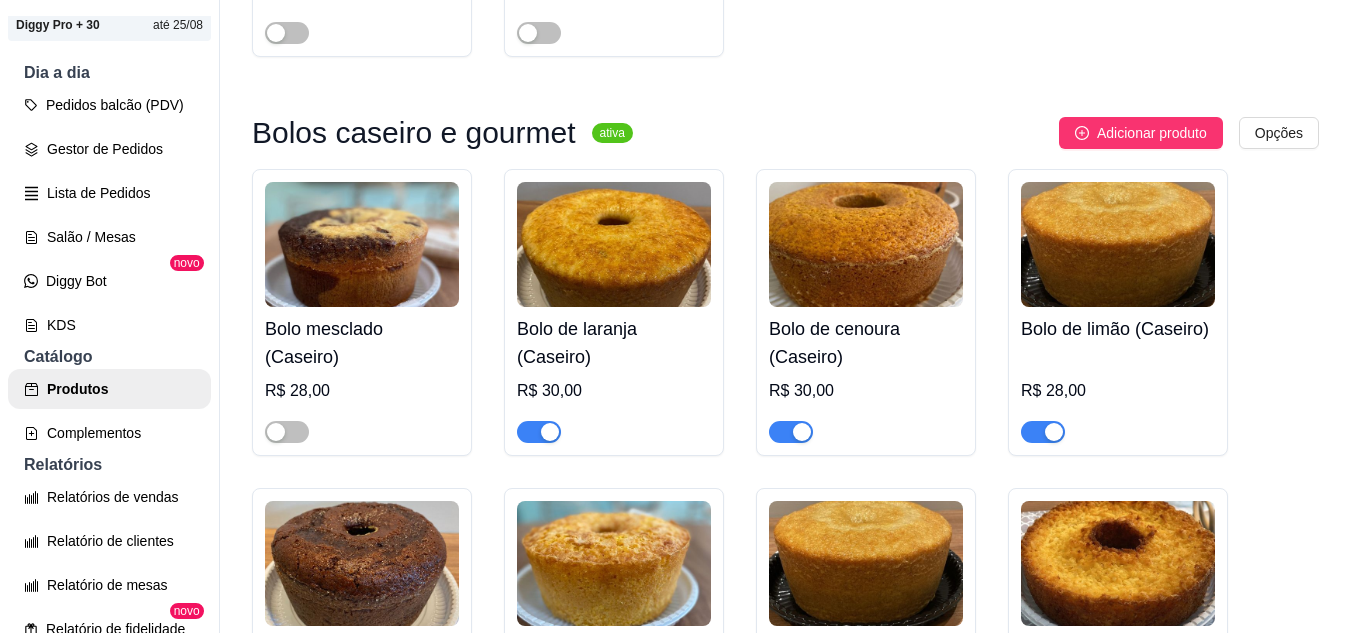 click at bounding box center (1043, 432) 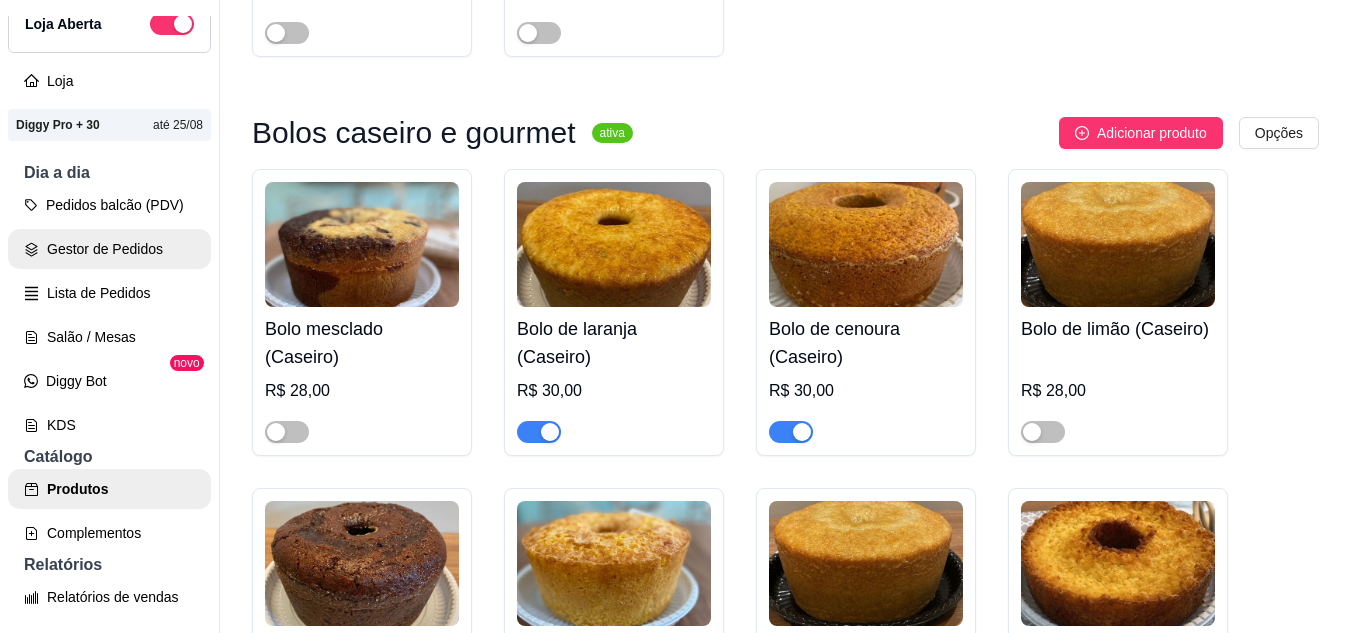 scroll, scrollTop: 0, scrollLeft: 0, axis: both 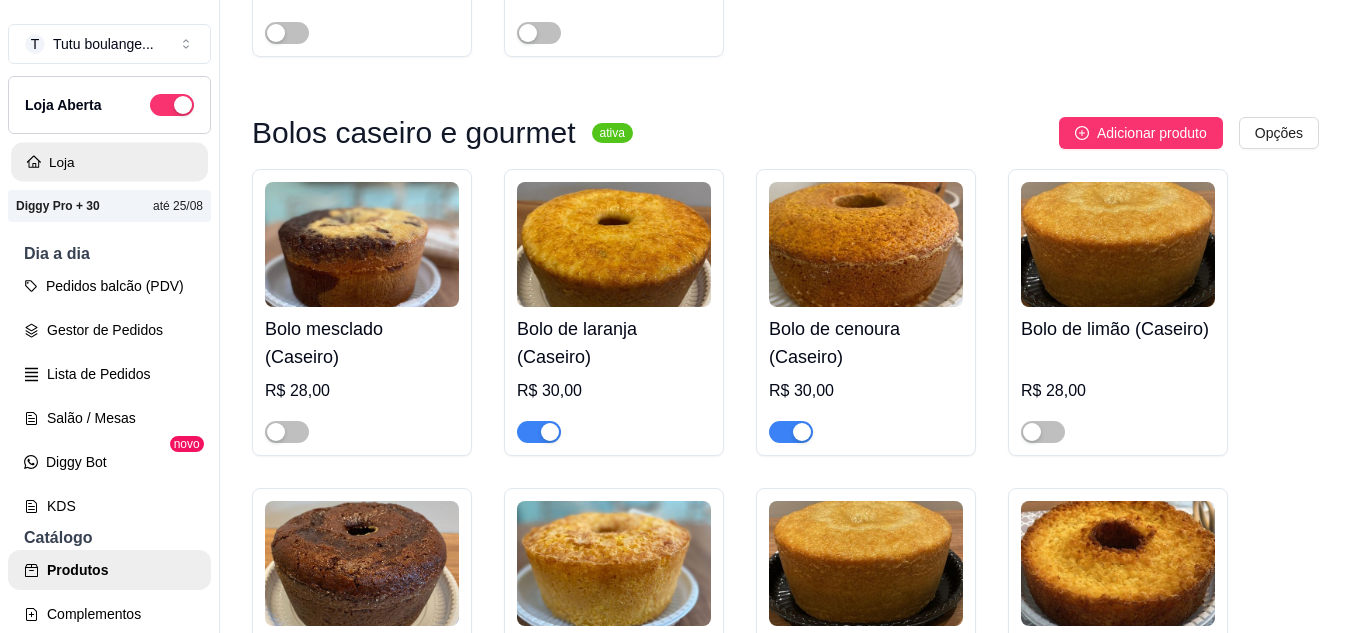 click on "Loja" at bounding box center [109, 162] 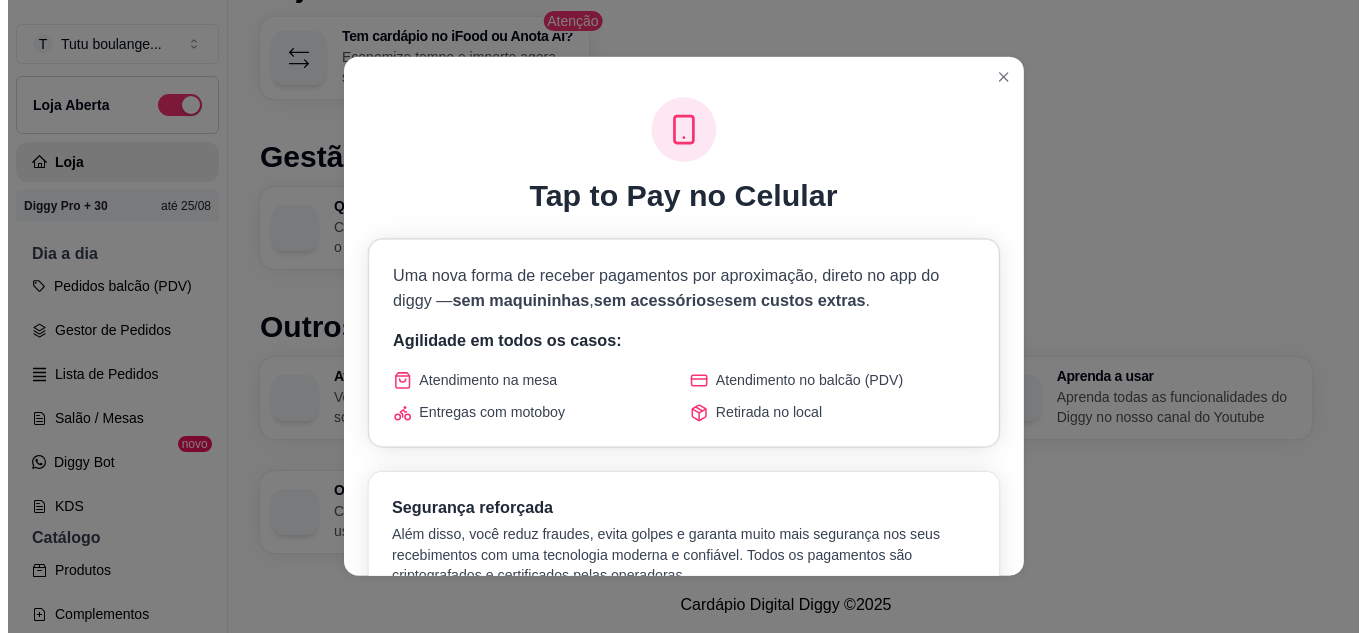 scroll, scrollTop: 32, scrollLeft: 0, axis: vertical 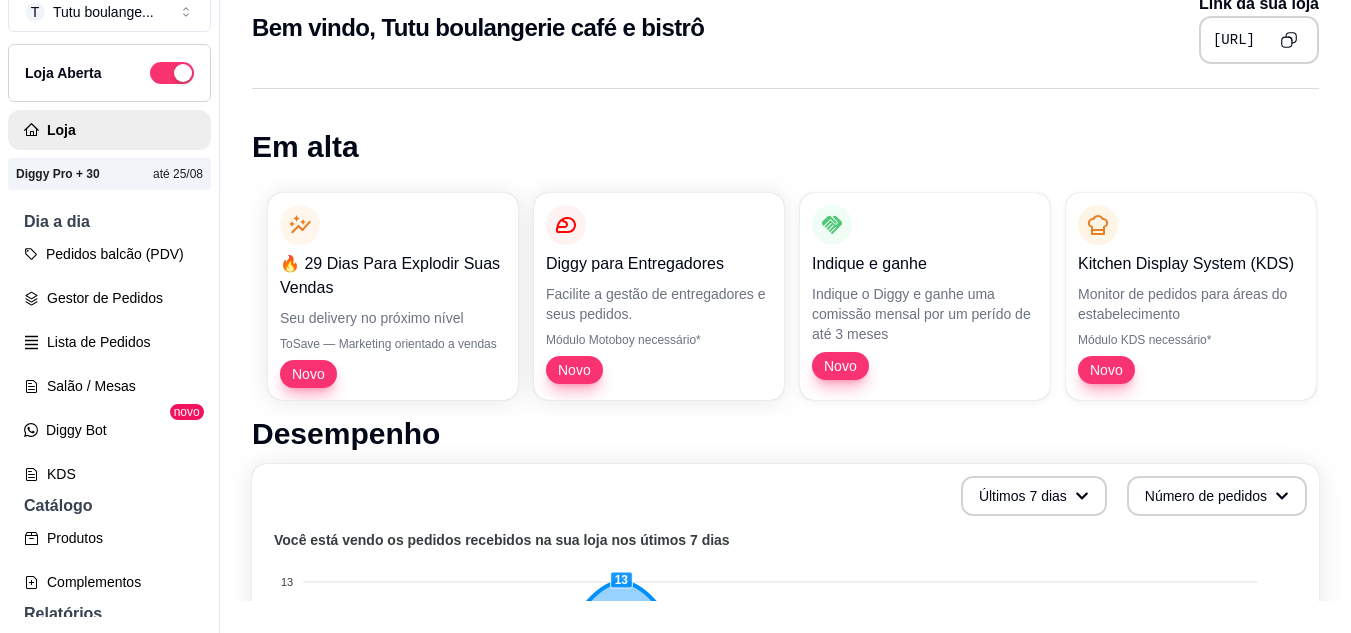click at bounding box center [1288, 39] 